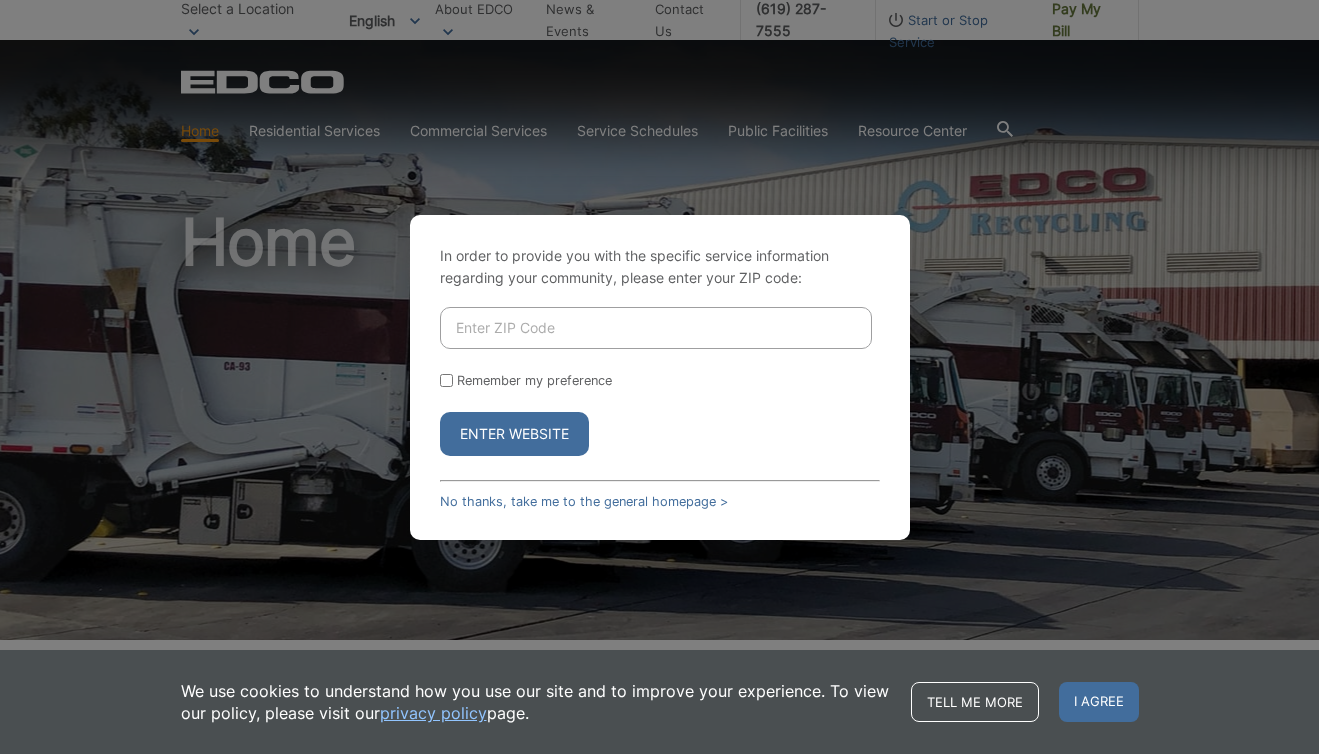 scroll, scrollTop: 0, scrollLeft: 0, axis: both 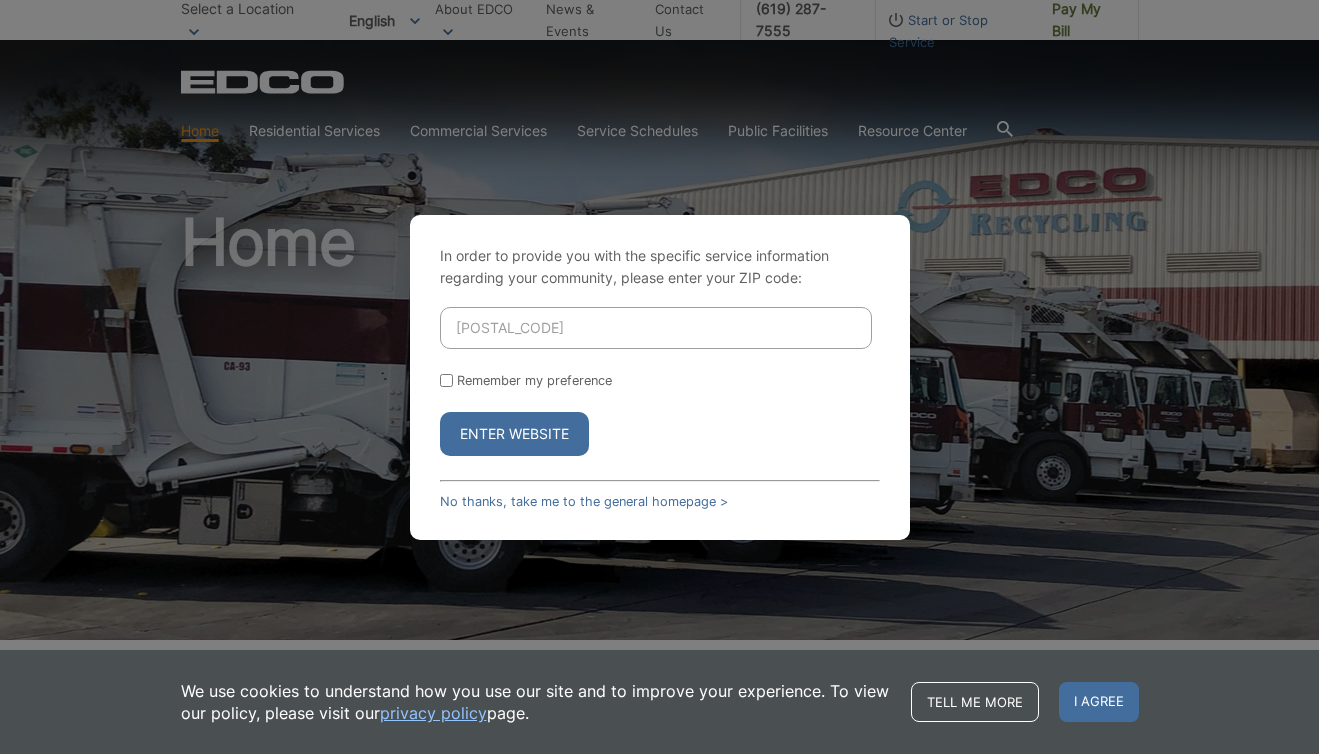 type on "91901" 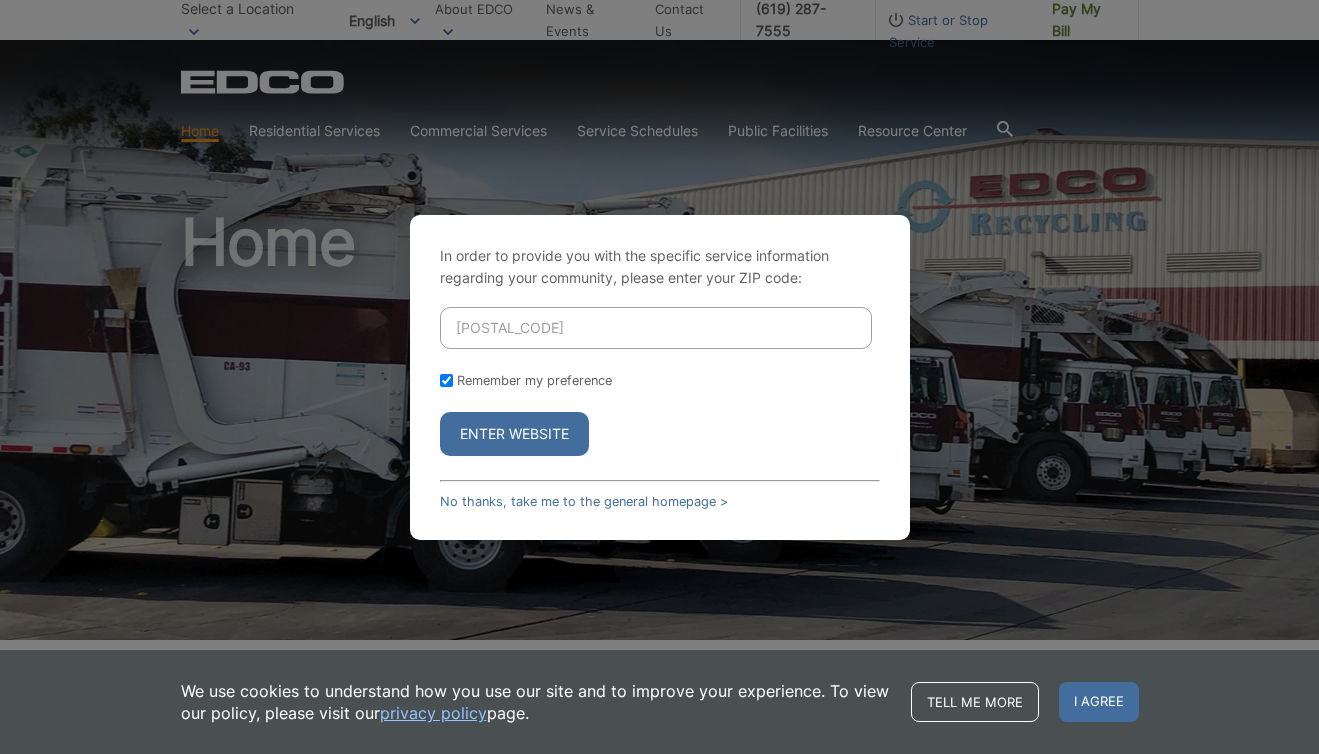 checkbox on "true" 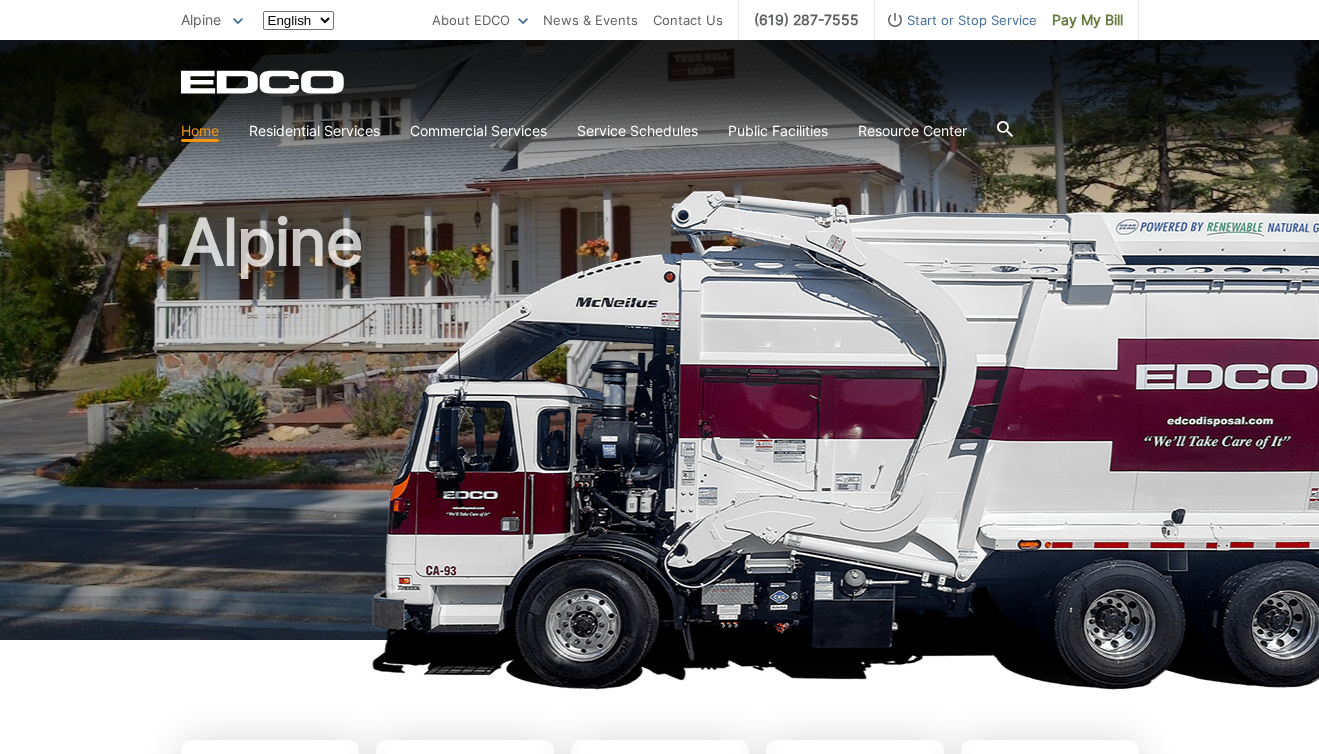 scroll, scrollTop: 0, scrollLeft: 0, axis: both 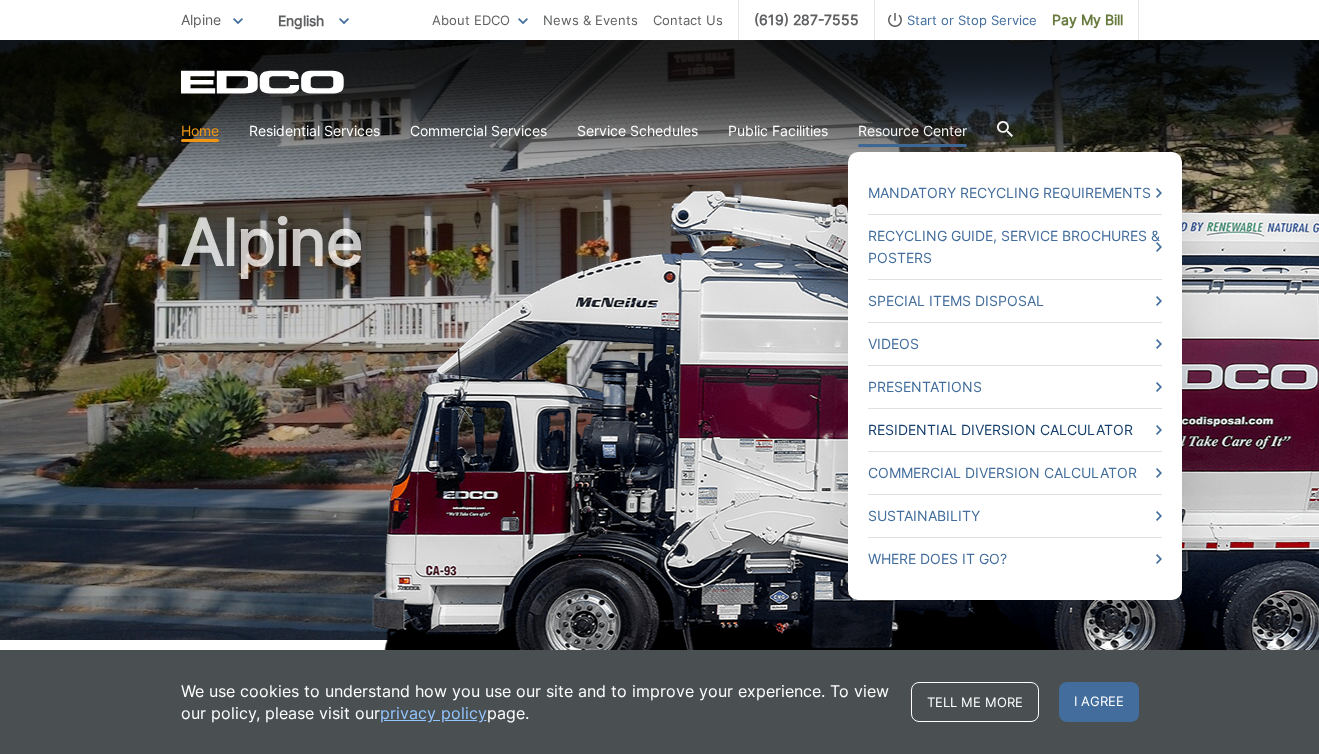 click on "Residential Diversion Calculator" at bounding box center (1015, 430) 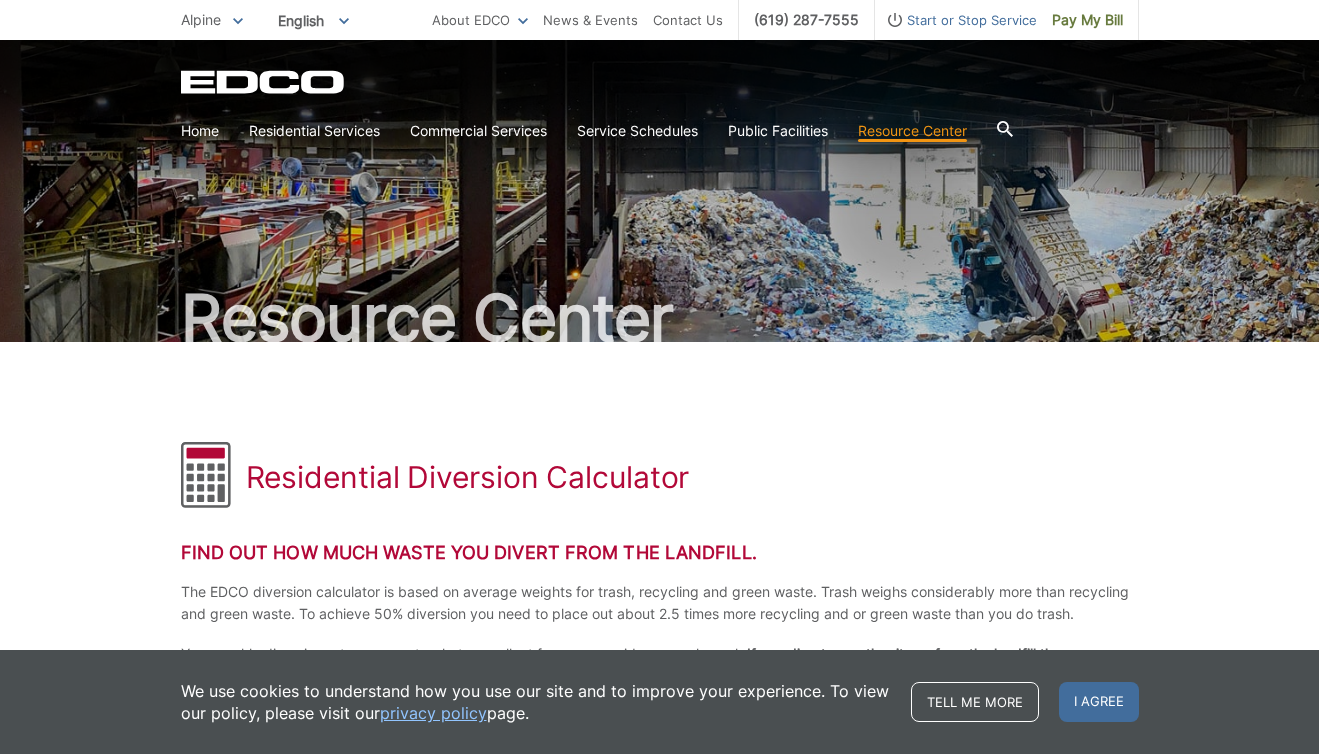 scroll, scrollTop: 0, scrollLeft: 0, axis: both 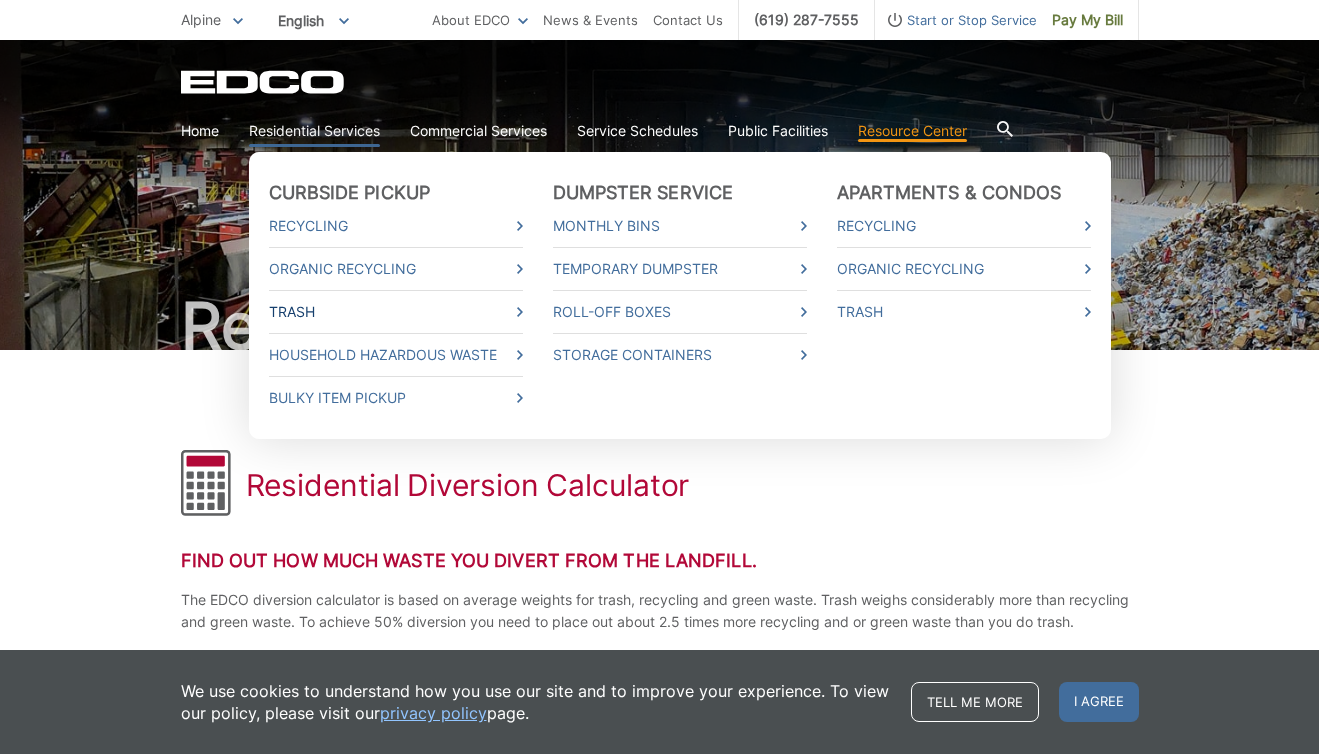 click on "Trash" at bounding box center (396, 312) 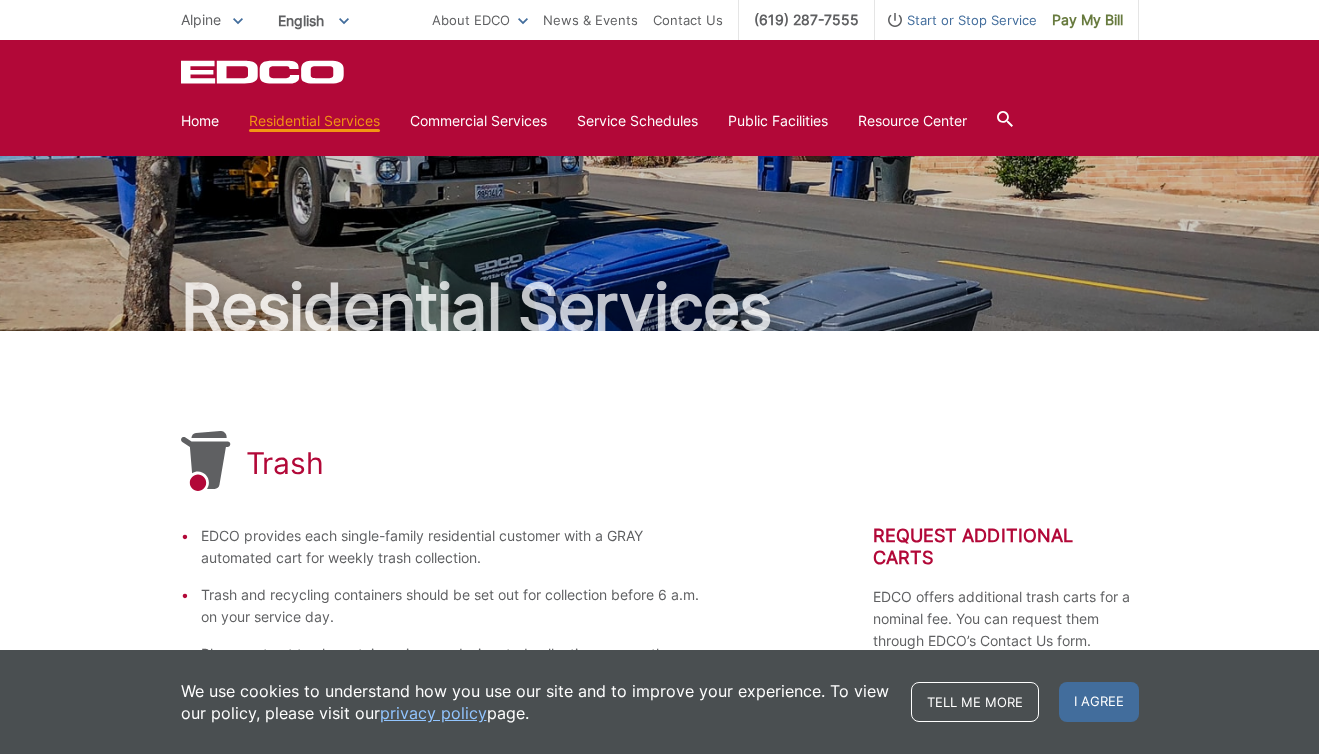 scroll, scrollTop: 0, scrollLeft: 0, axis: both 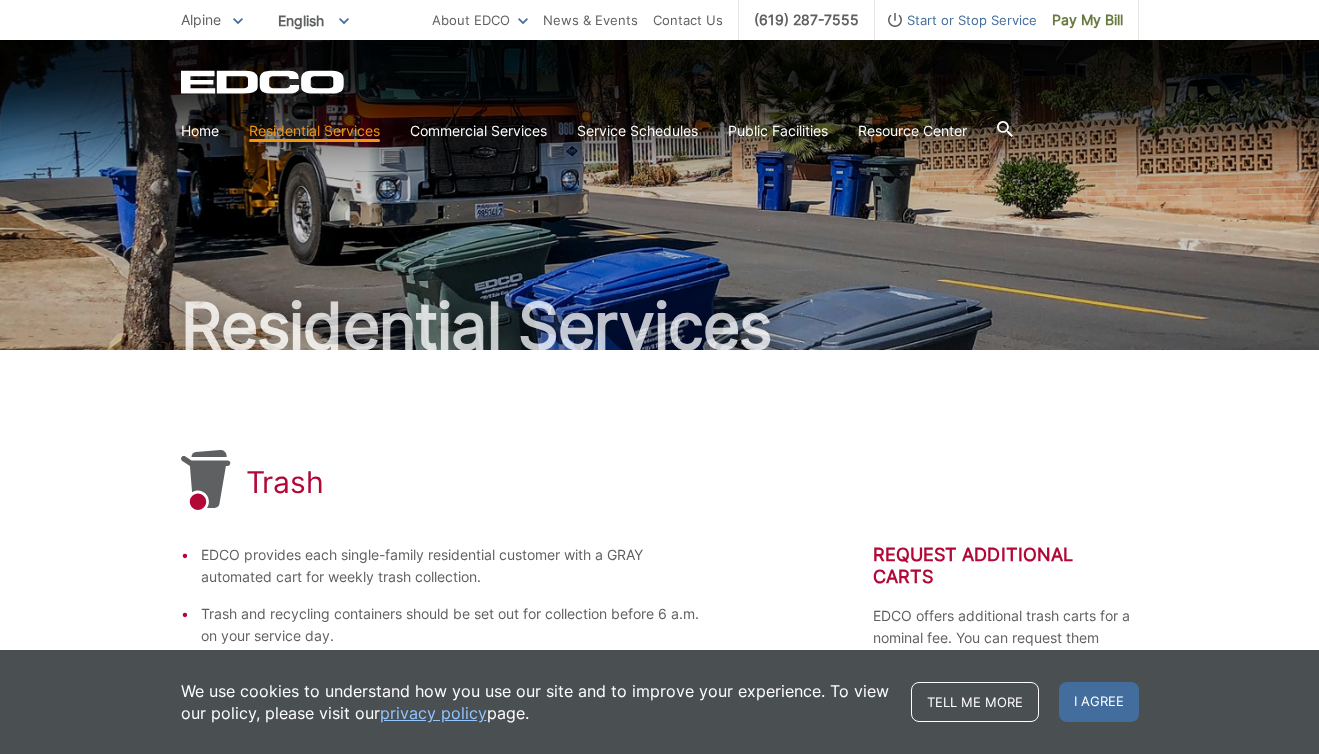 click 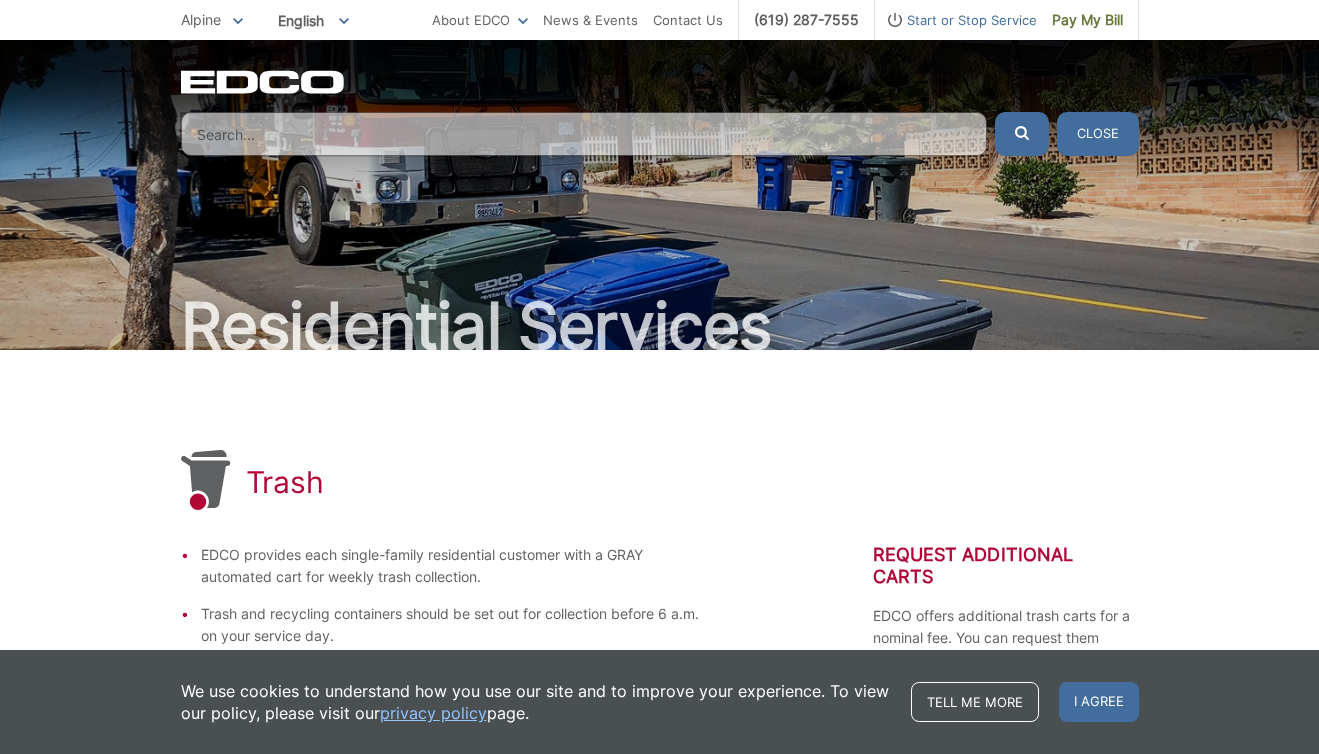 click at bounding box center [584, 134] 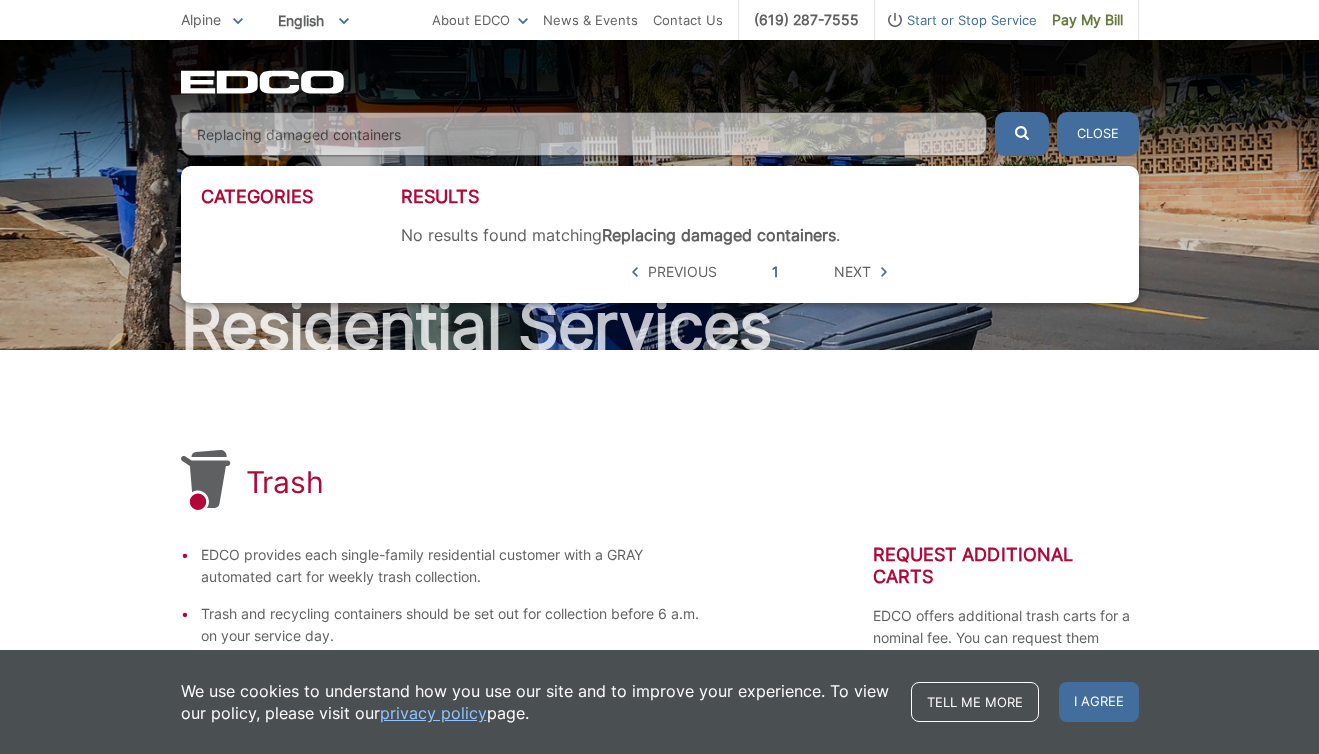 click at bounding box center (1022, 134) 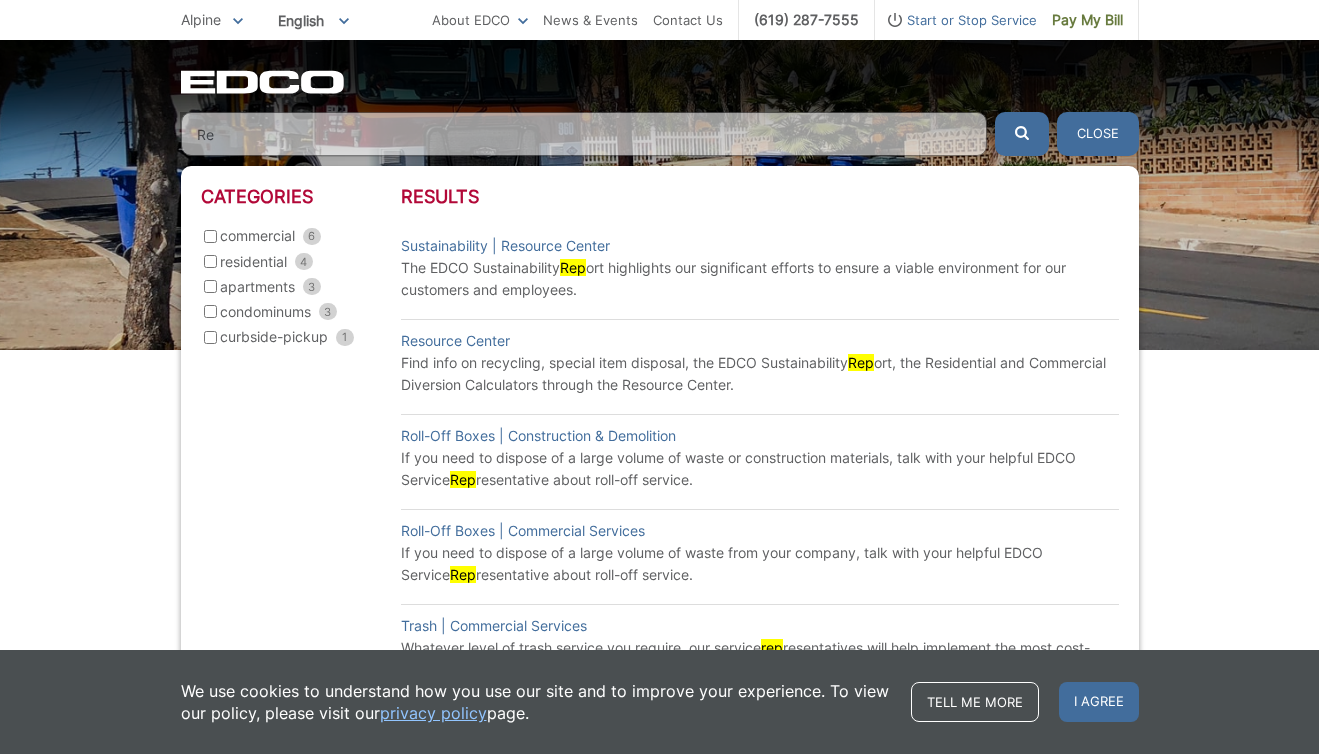 type on "R" 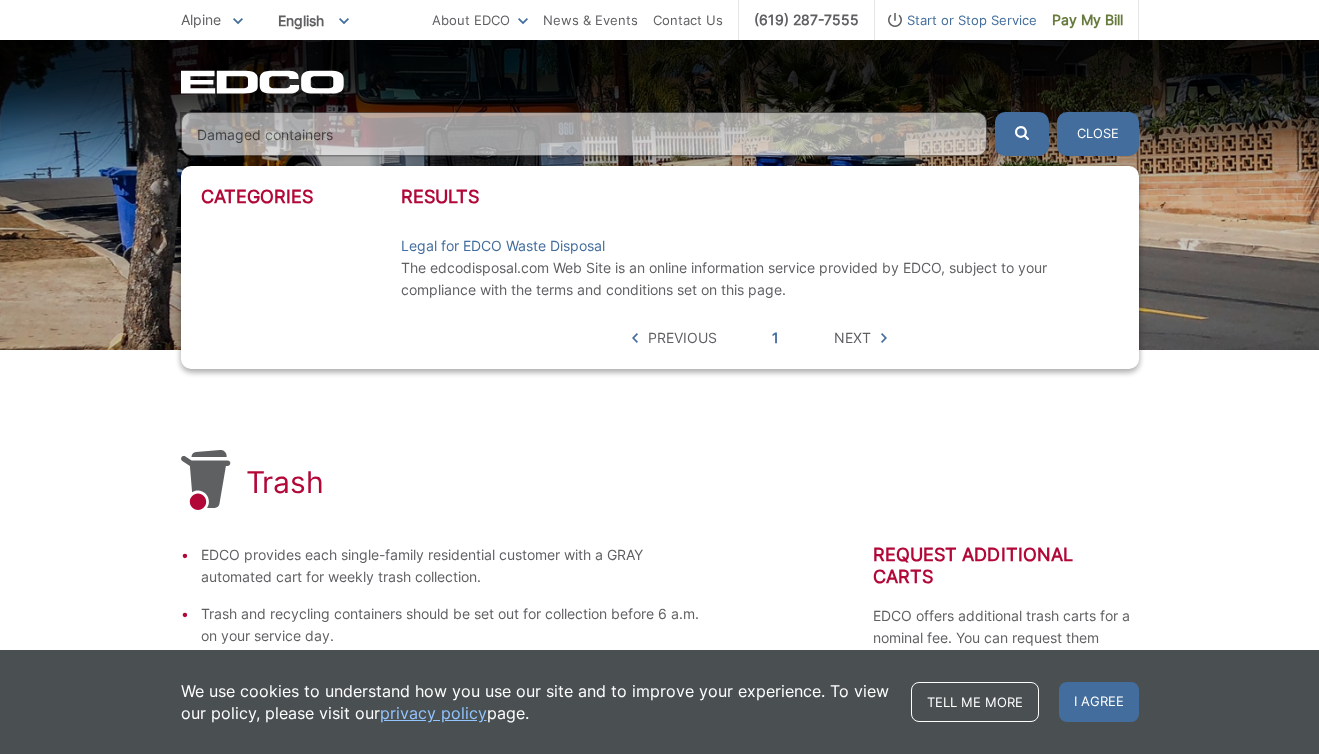 type on "Damaged containers" 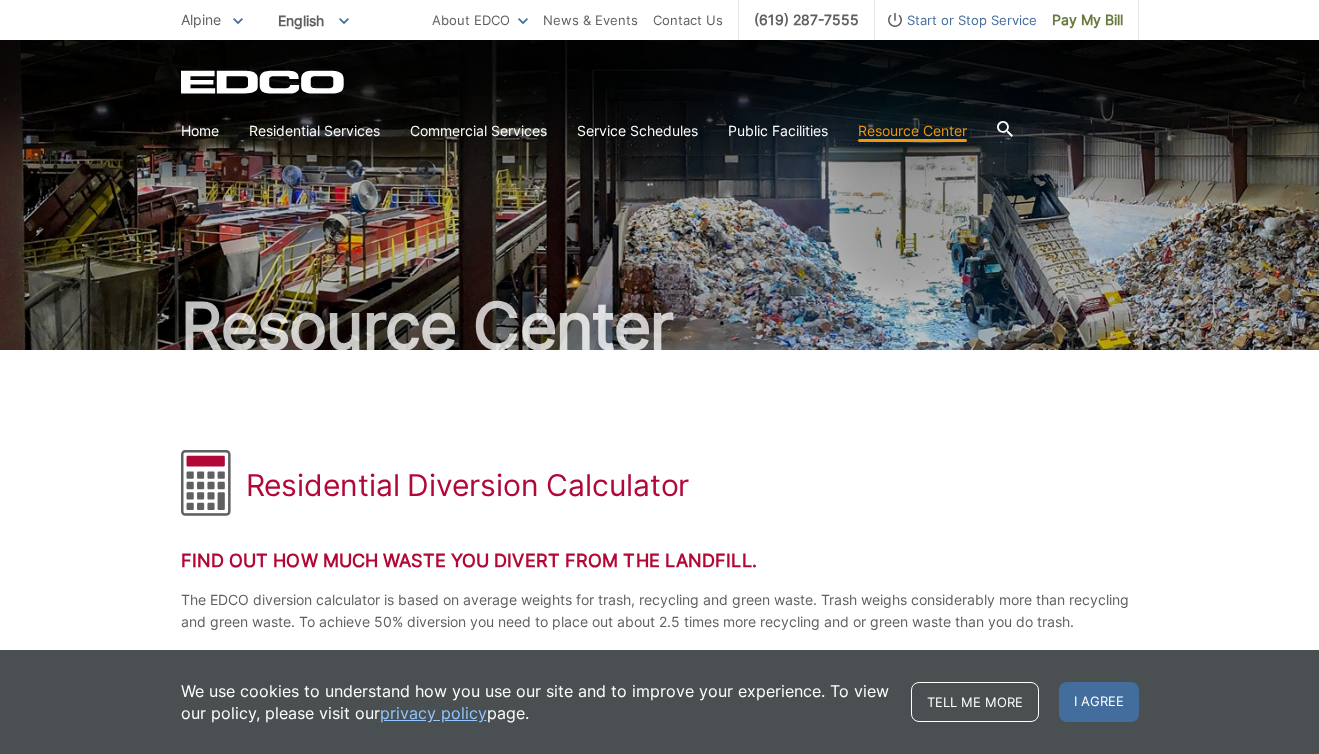 scroll, scrollTop: 0, scrollLeft: 0, axis: both 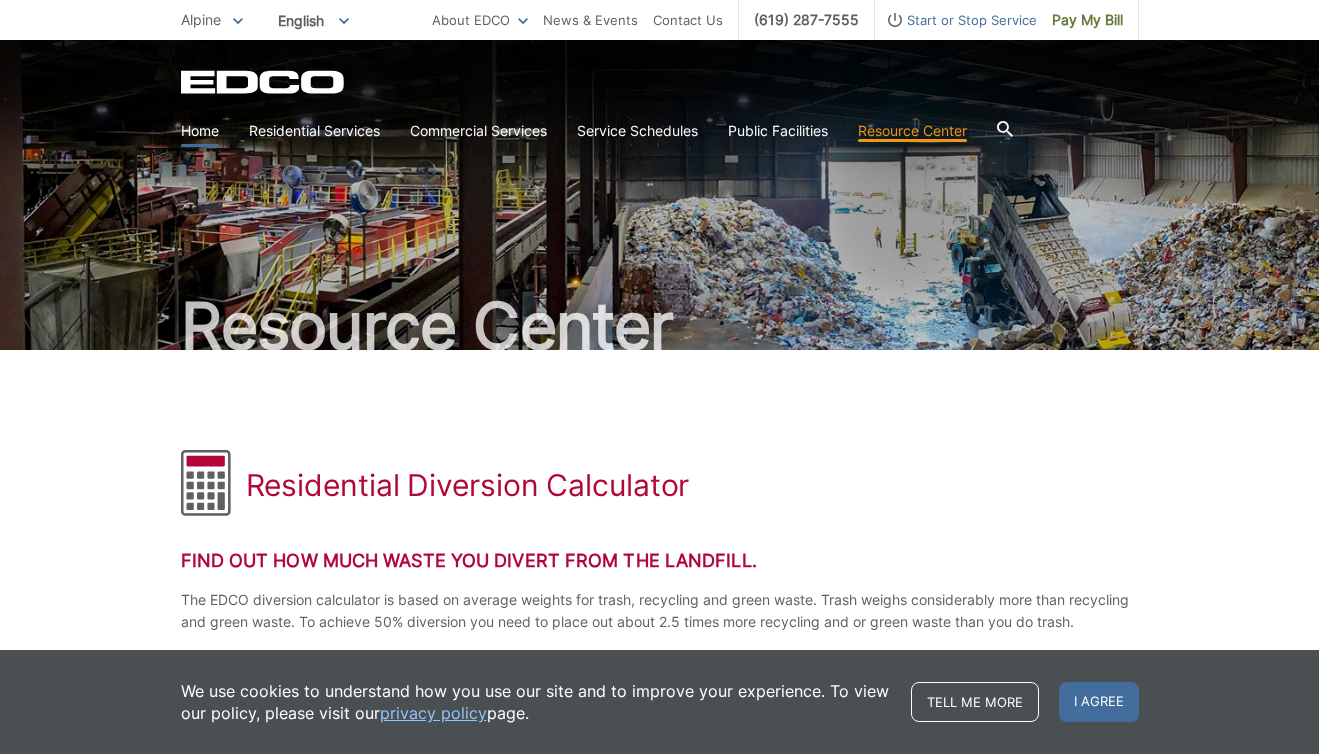click on "Home" at bounding box center [200, 131] 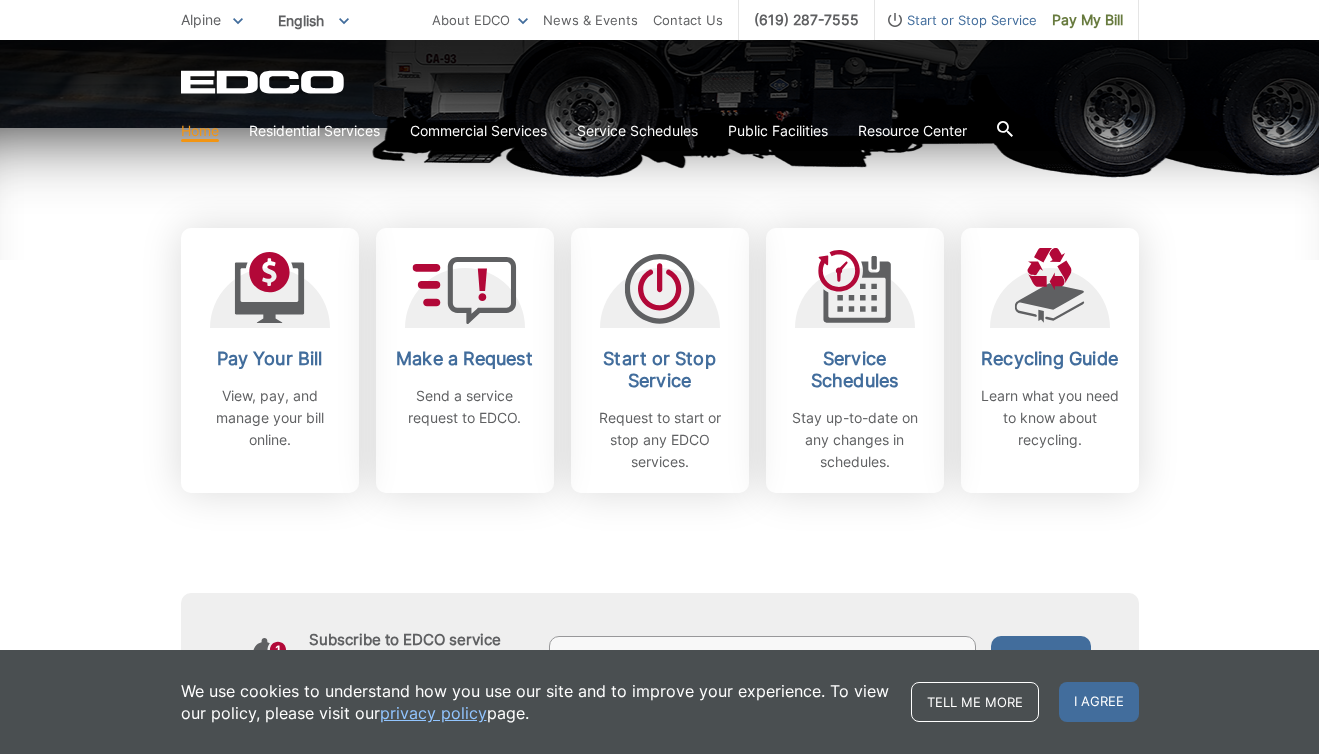 scroll, scrollTop: 520, scrollLeft: 0, axis: vertical 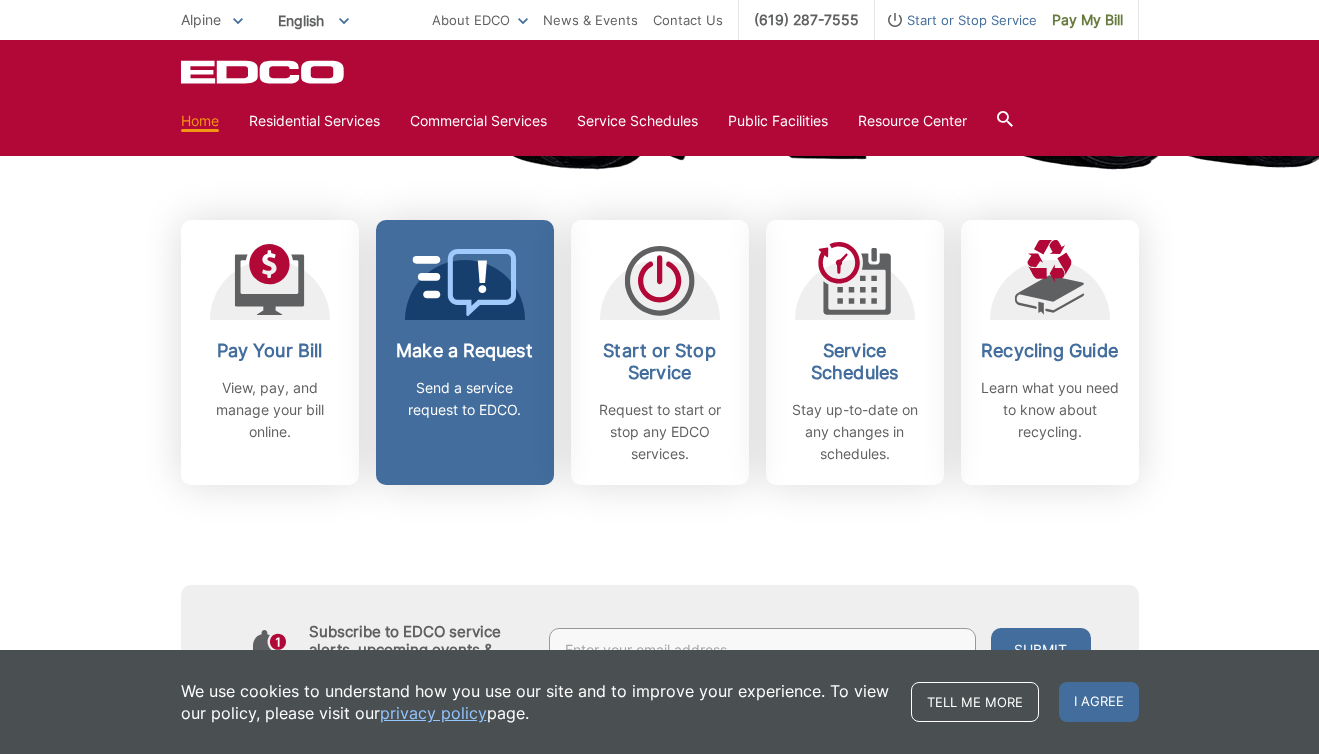 click on "Make a Request" at bounding box center [465, 351] 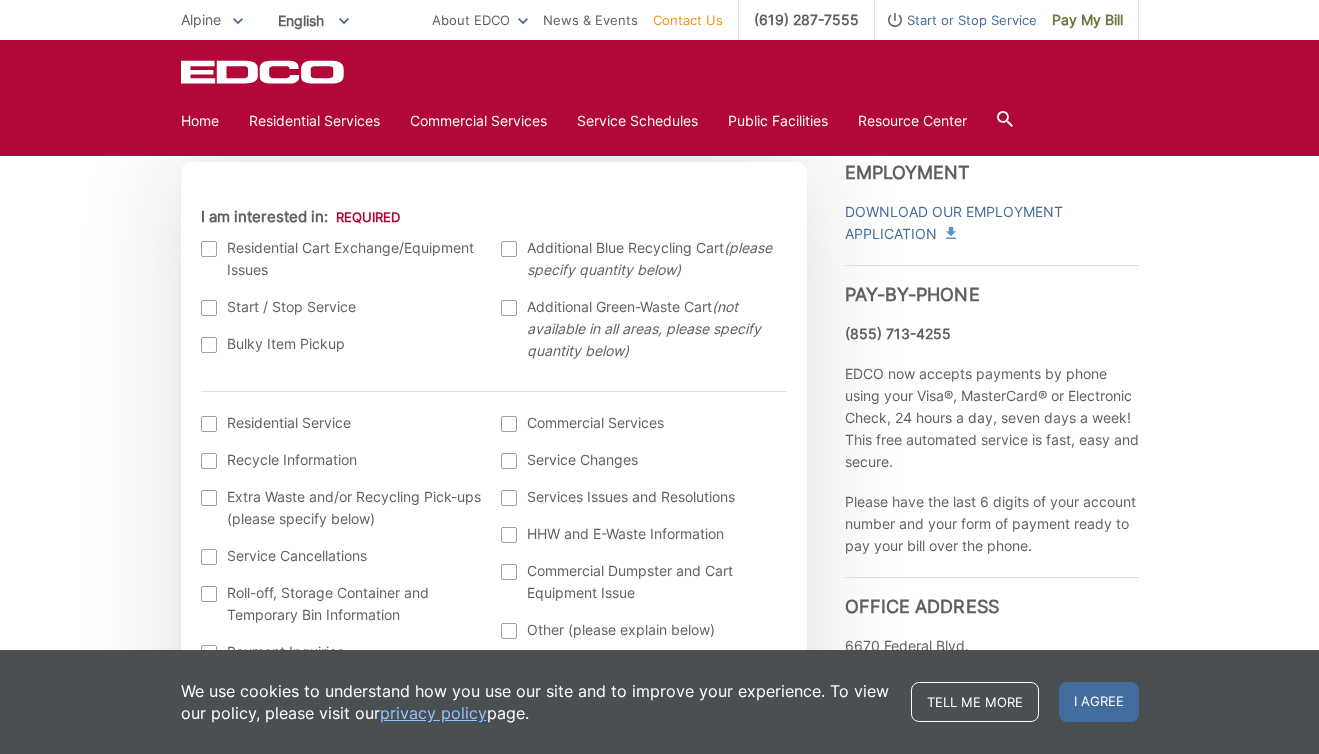 scroll, scrollTop: 600, scrollLeft: 0, axis: vertical 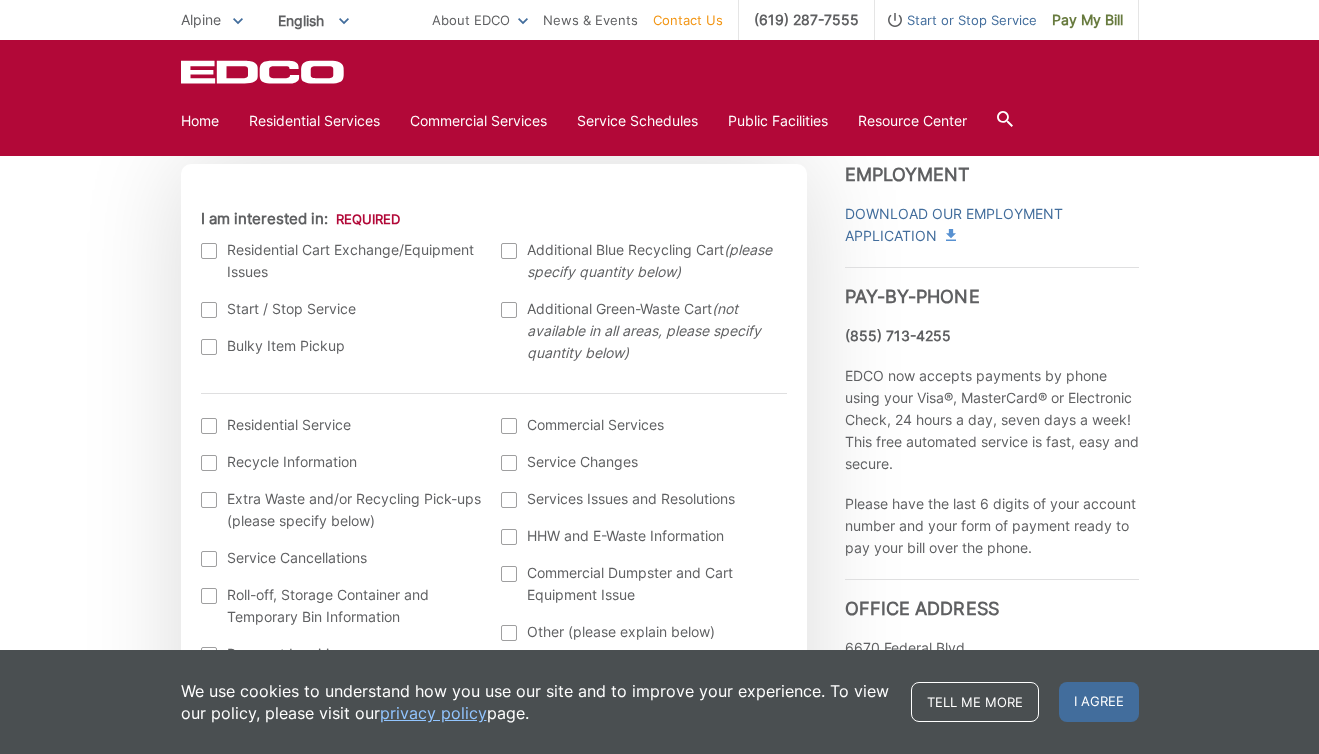 click at bounding box center [209, 251] 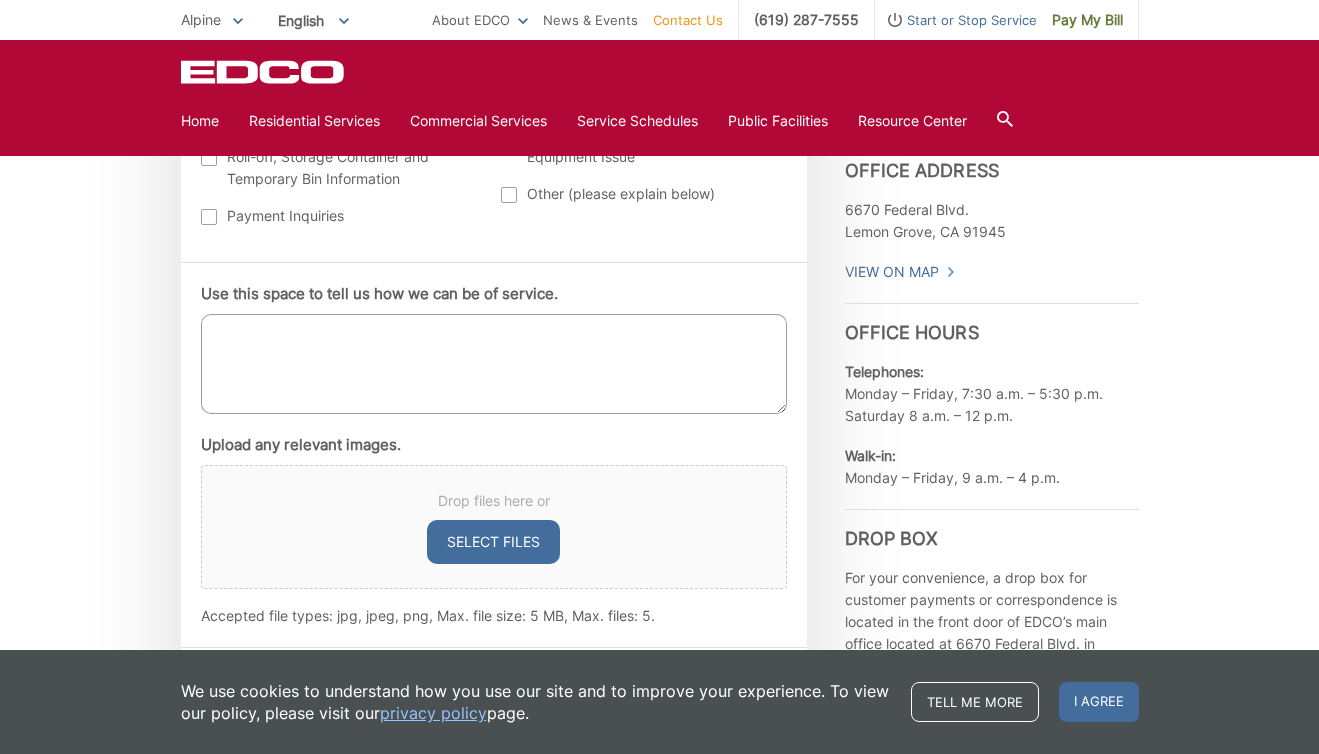 scroll, scrollTop: 1040, scrollLeft: 0, axis: vertical 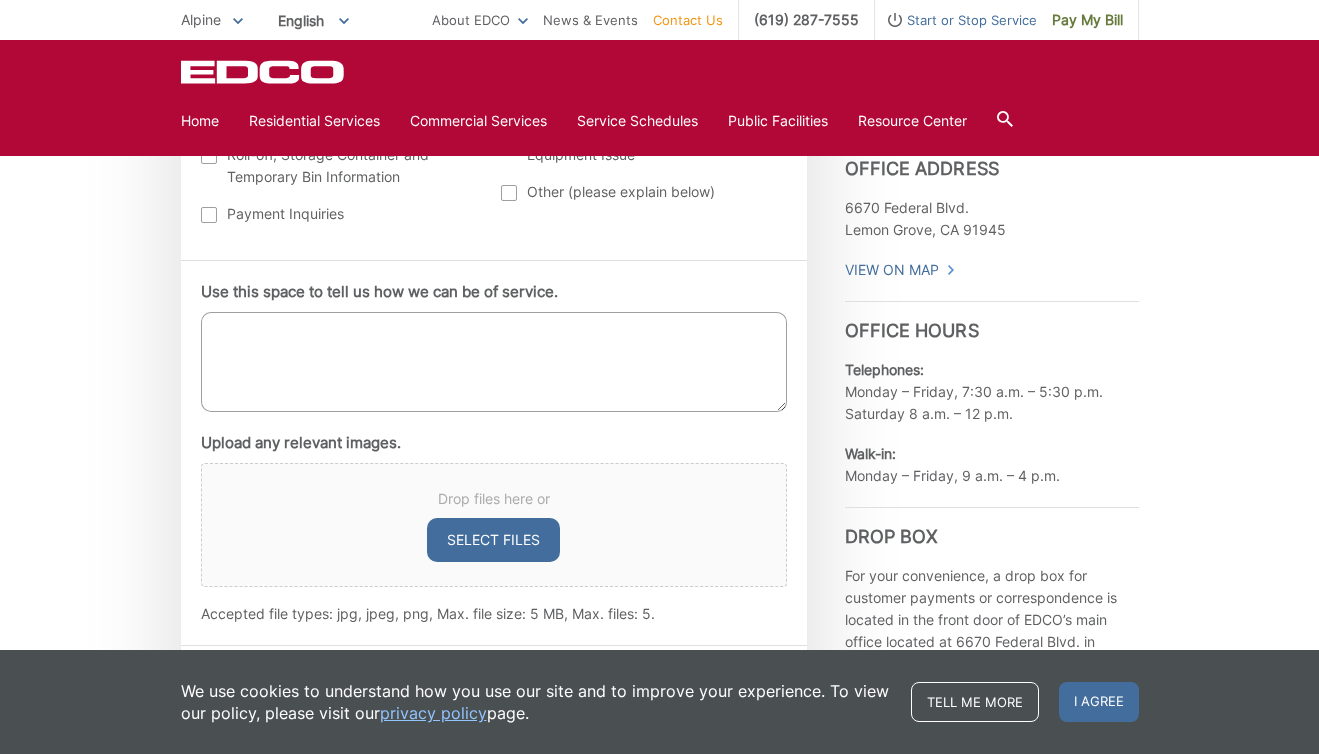 click on "Use this space to tell us how we can be of service." at bounding box center (494, 362) 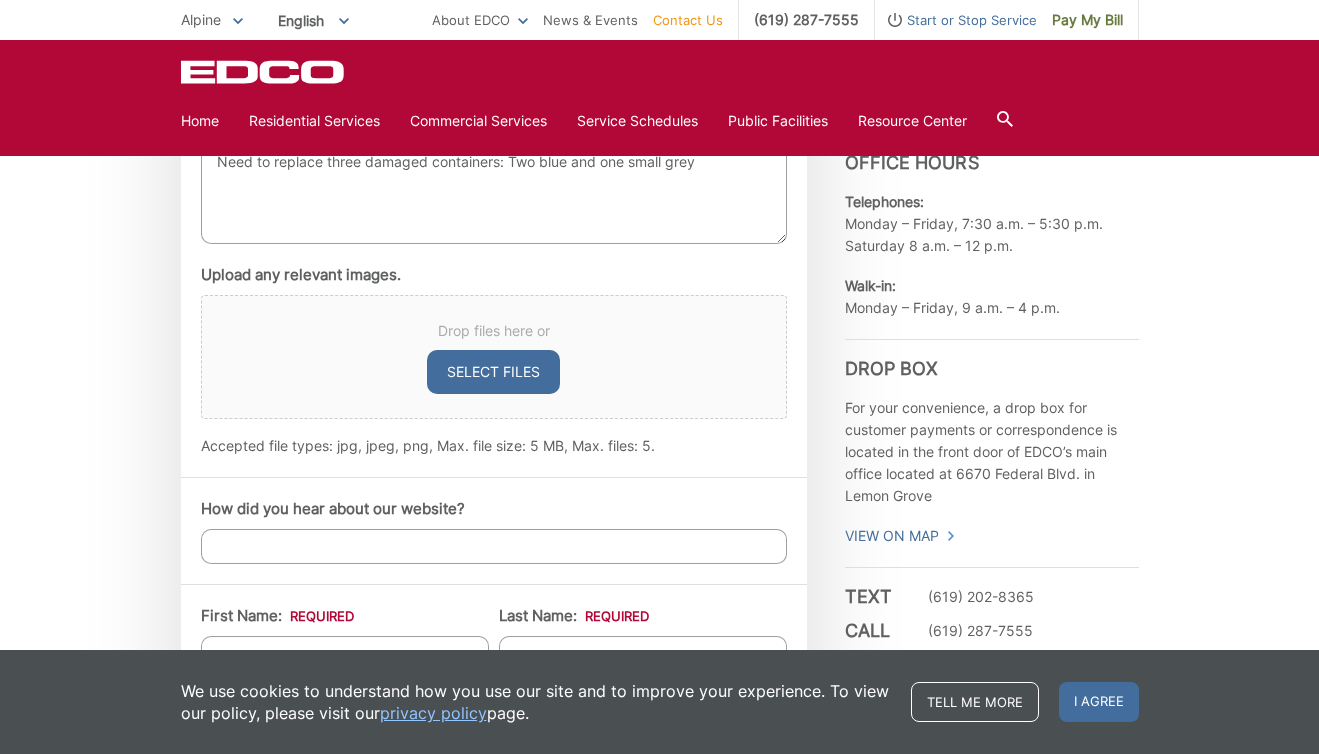 scroll, scrollTop: 1214, scrollLeft: 0, axis: vertical 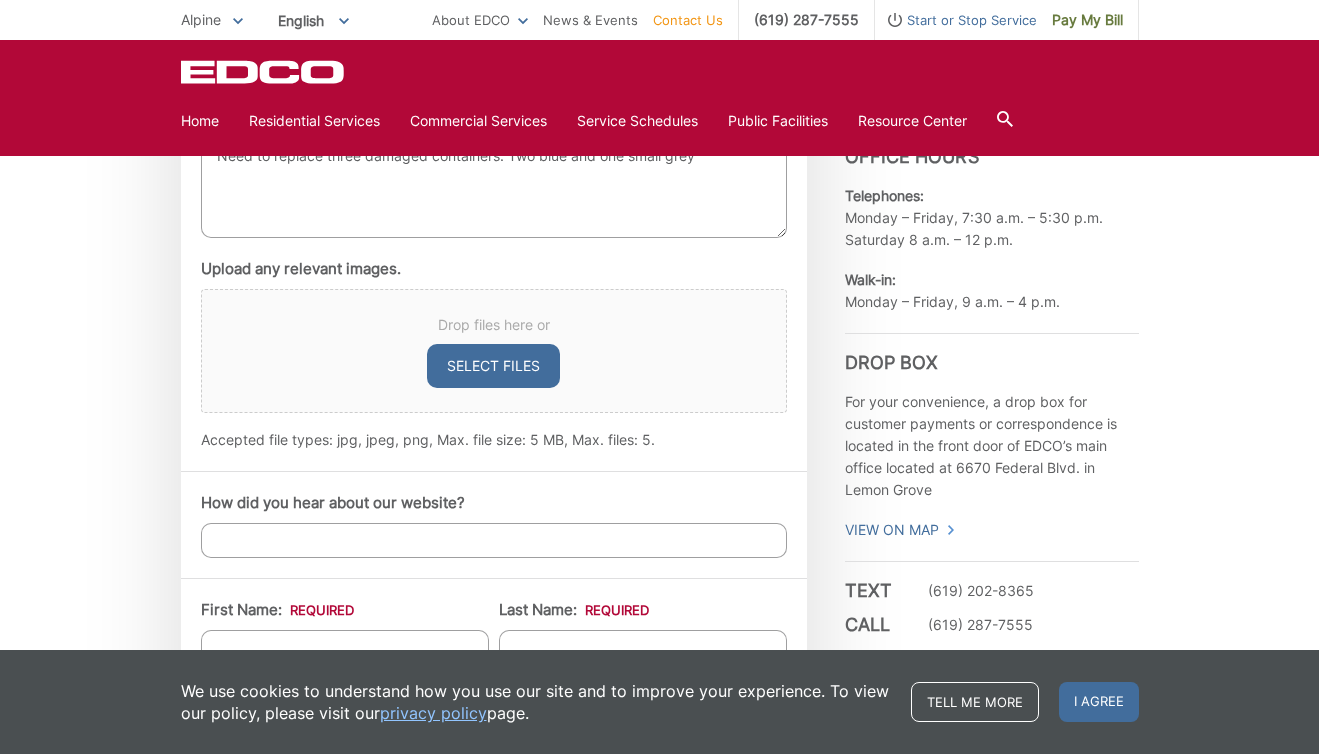 type on "Need to replace three damaged containers: Two blue and one small grey" 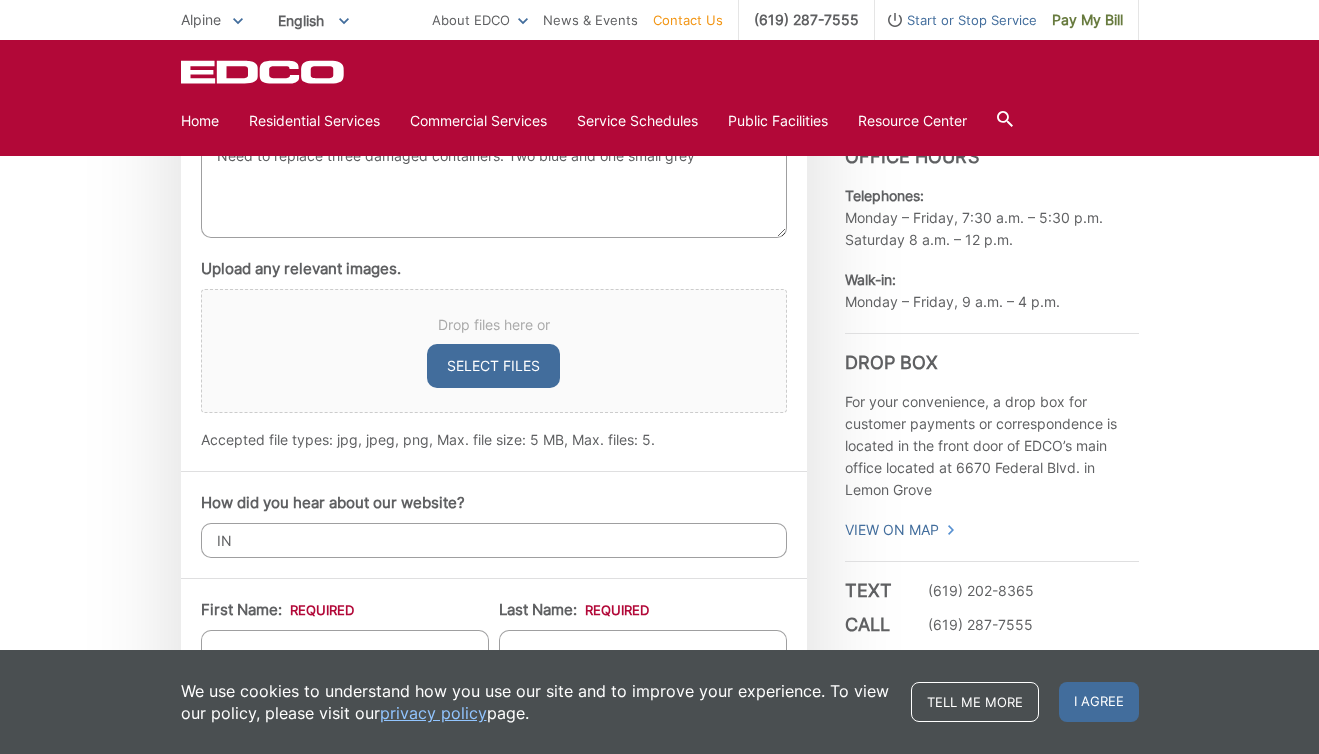 type on "I" 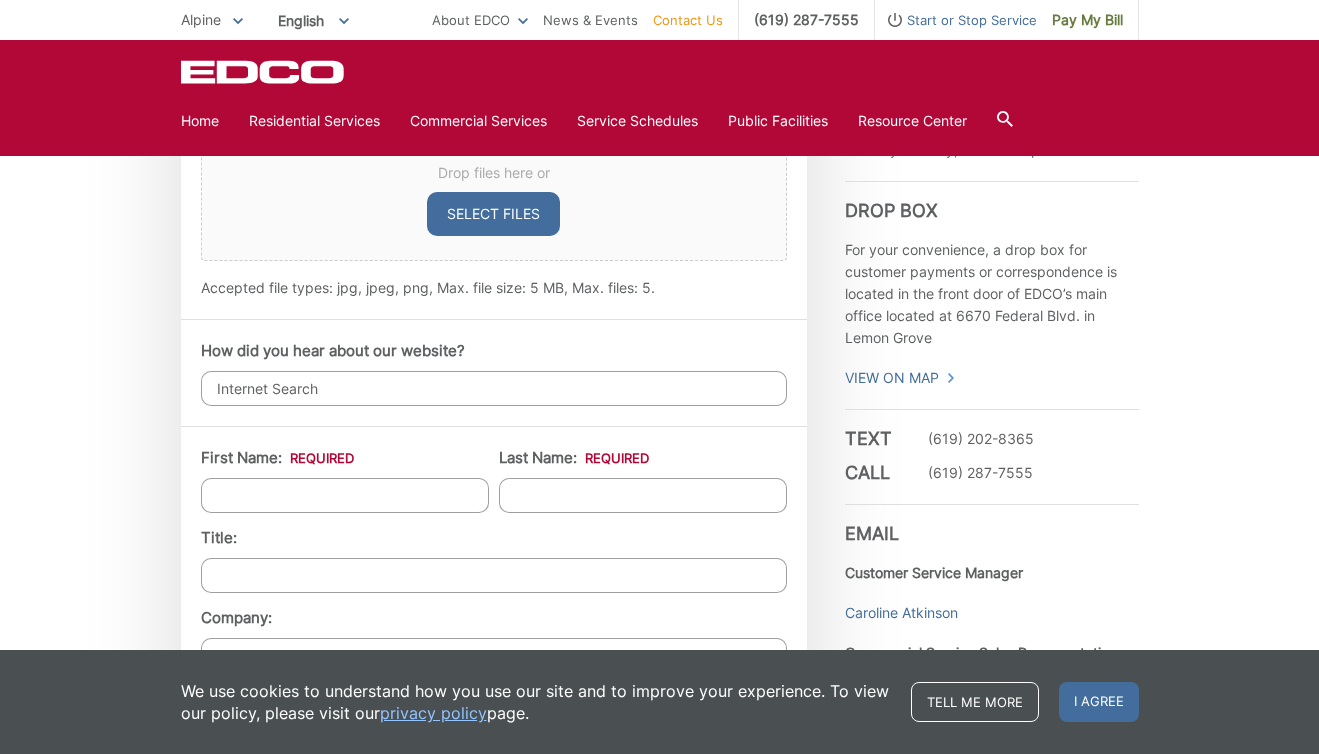 scroll, scrollTop: 1375, scrollLeft: 0, axis: vertical 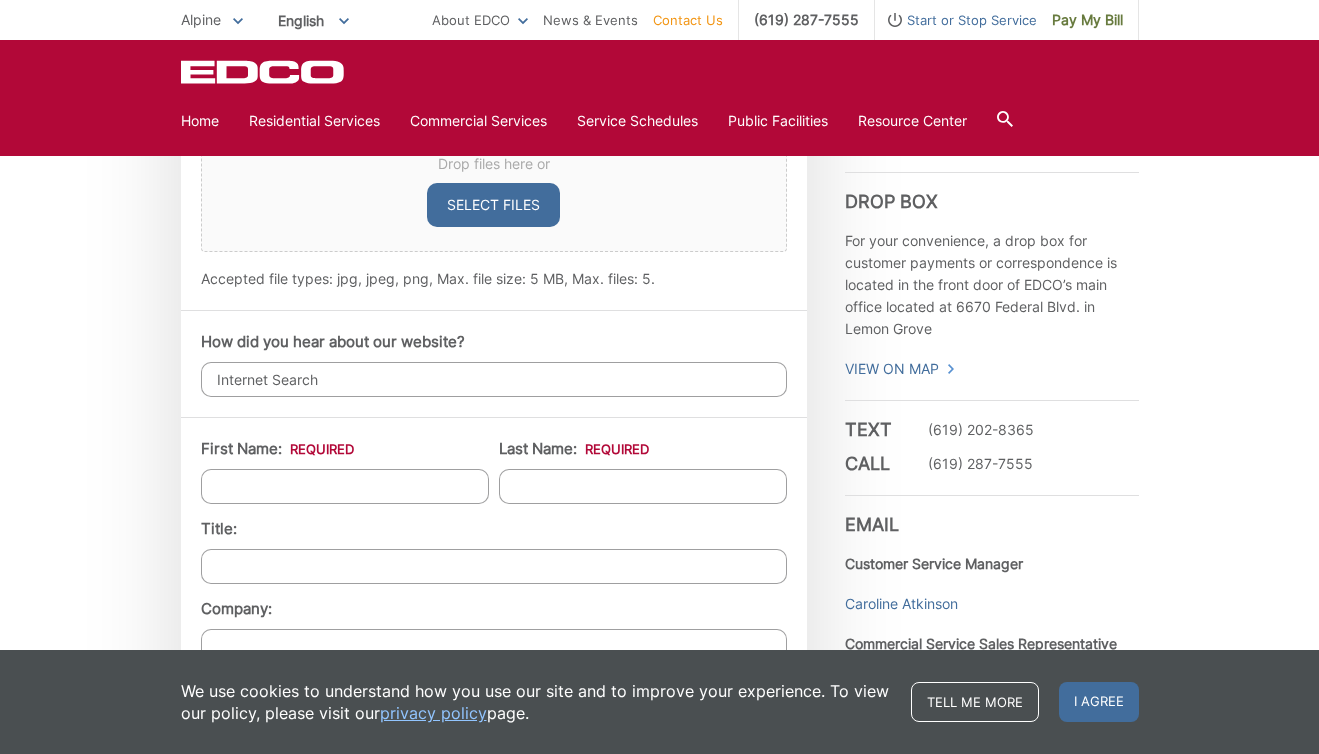 type on "Internet Search" 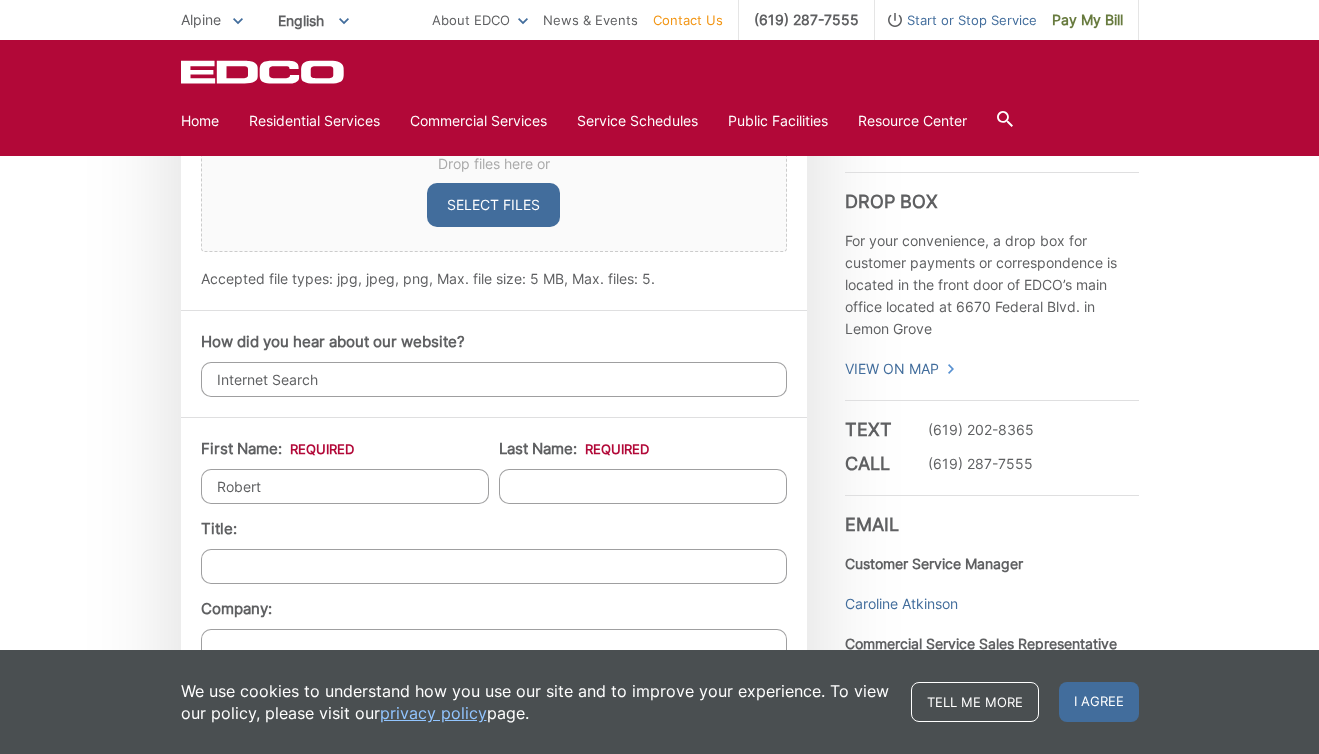 type on "[LAST]" 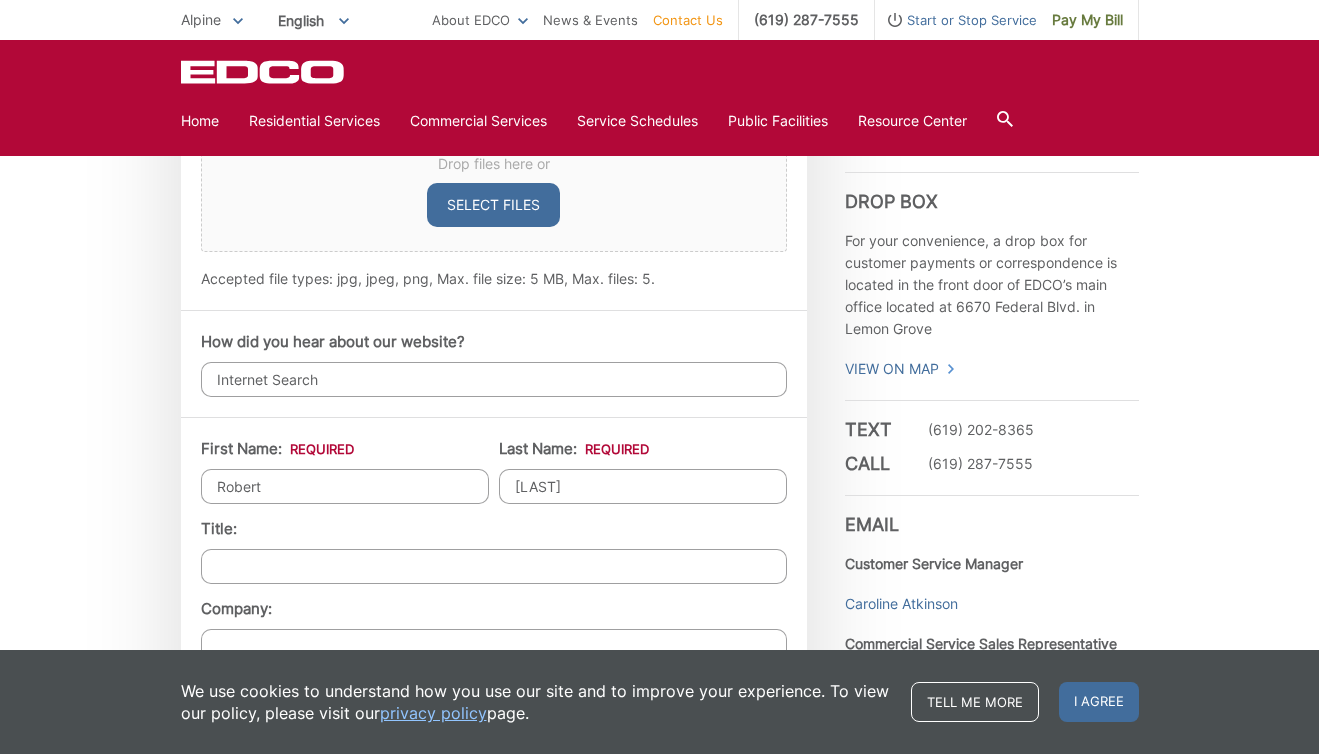 type on "[NUMBER] [STREET]" 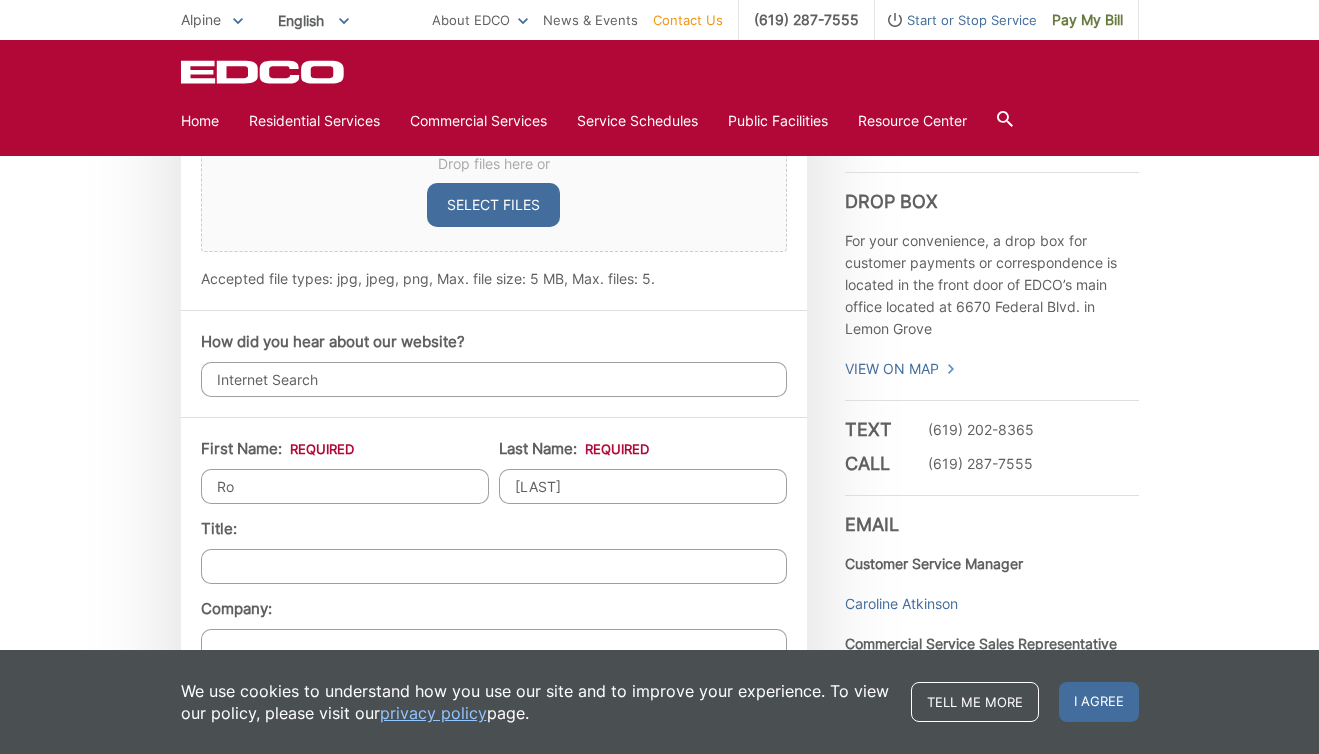 type on "R" 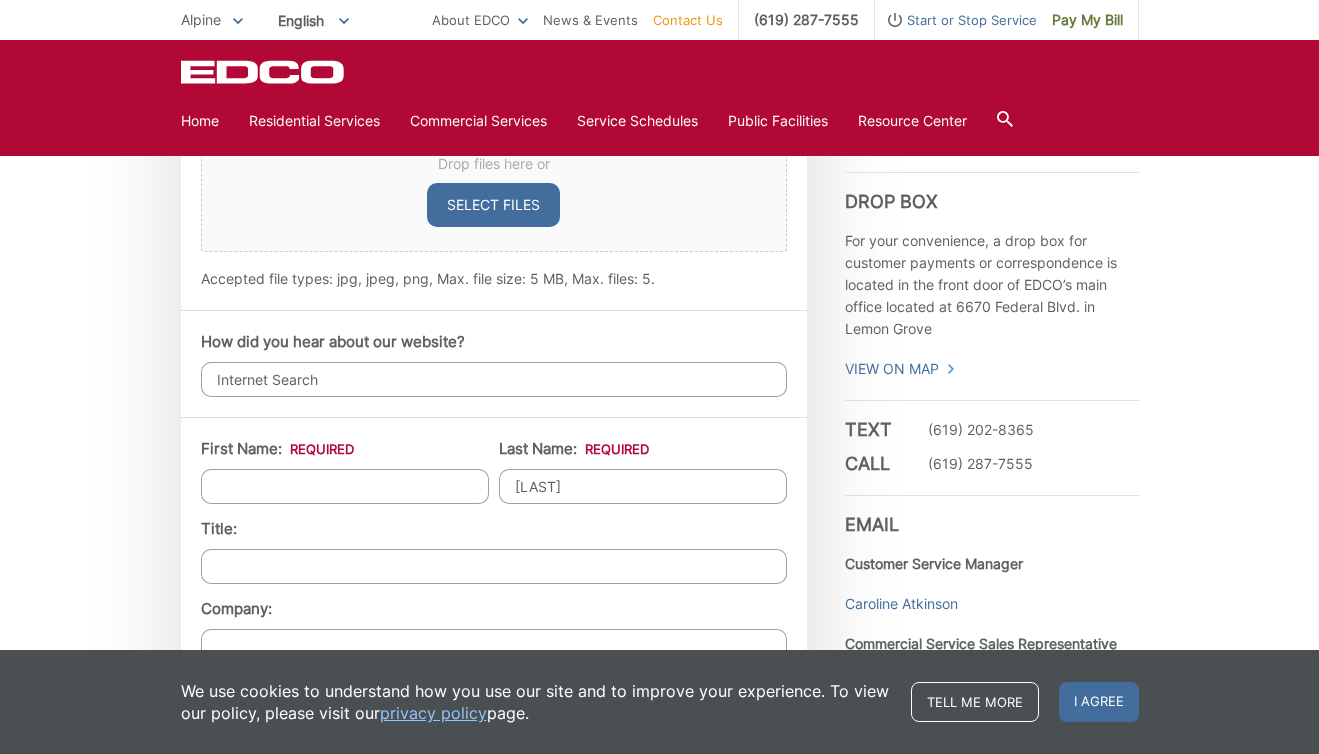 click on "First Name: *" at bounding box center (345, 486) 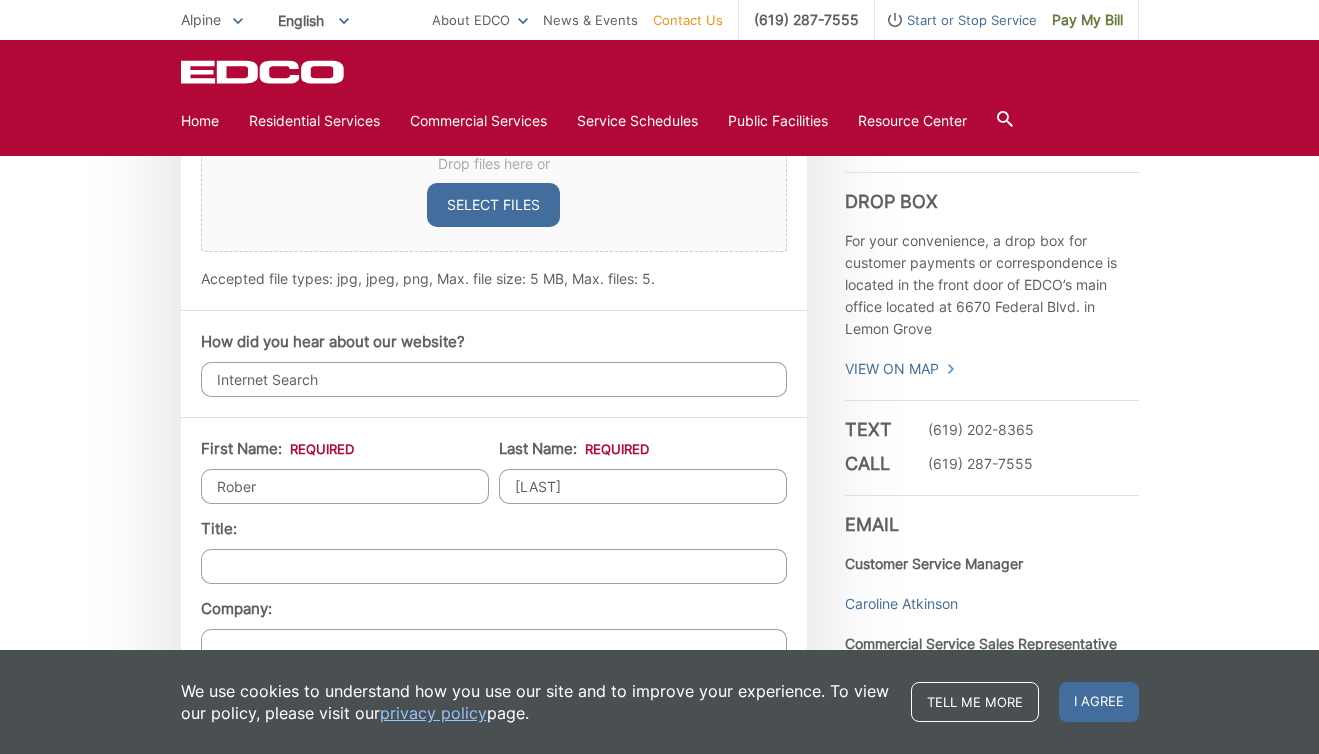 type on "Robert" 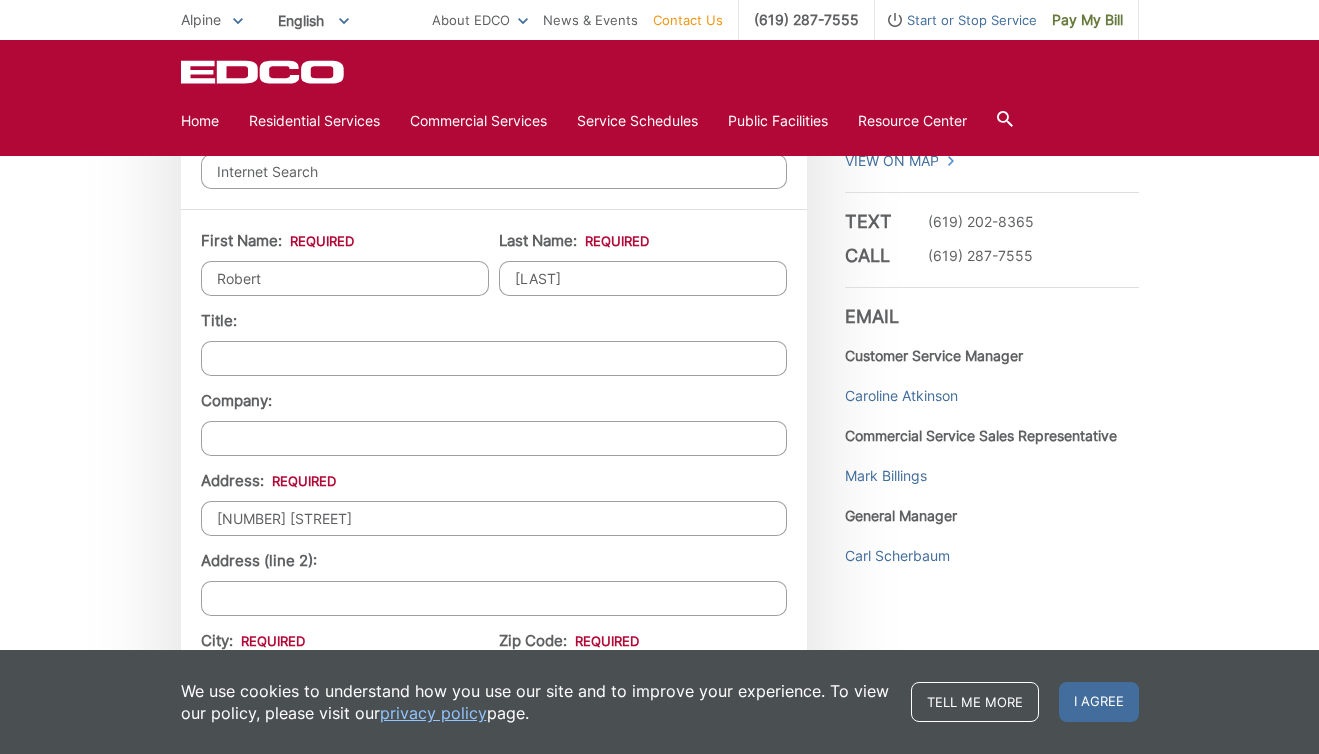 scroll, scrollTop: 1584, scrollLeft: 0, axis: vertical 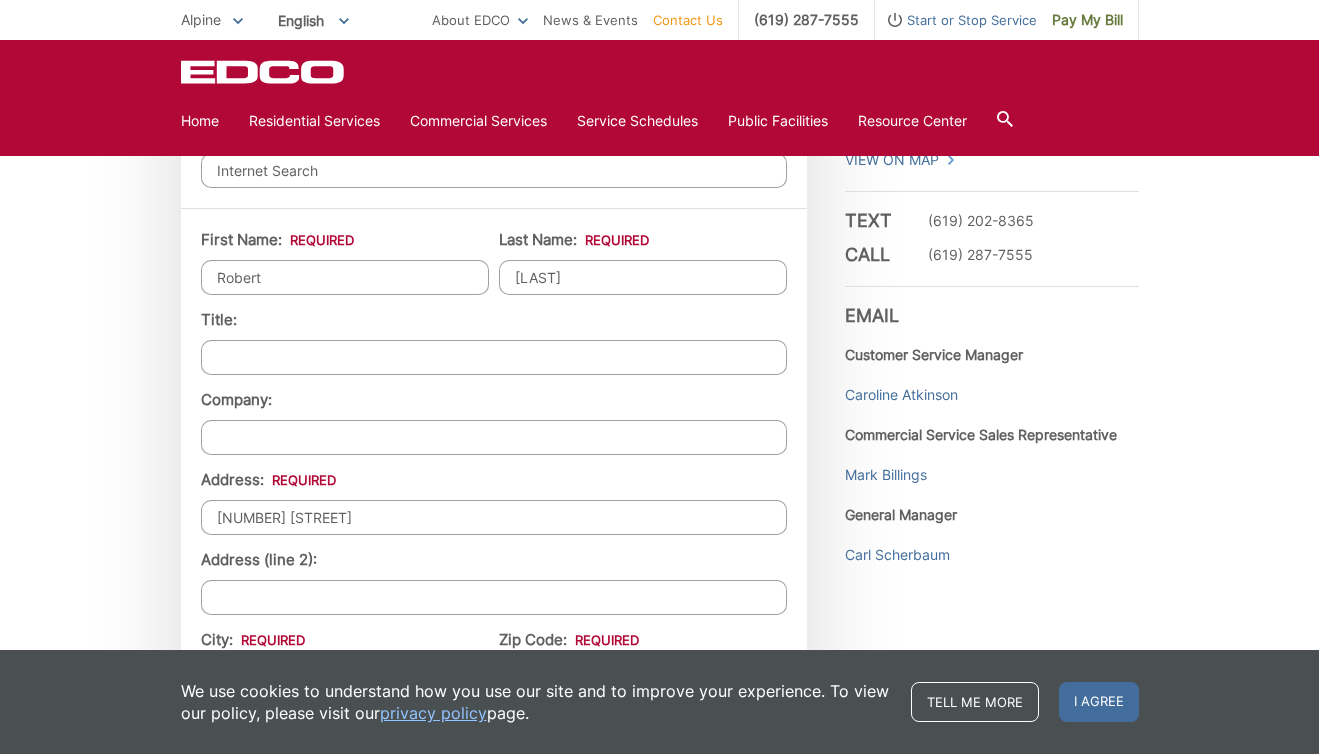 click on "[NUMBER] [STREET]" at bounding box center (494, 517) 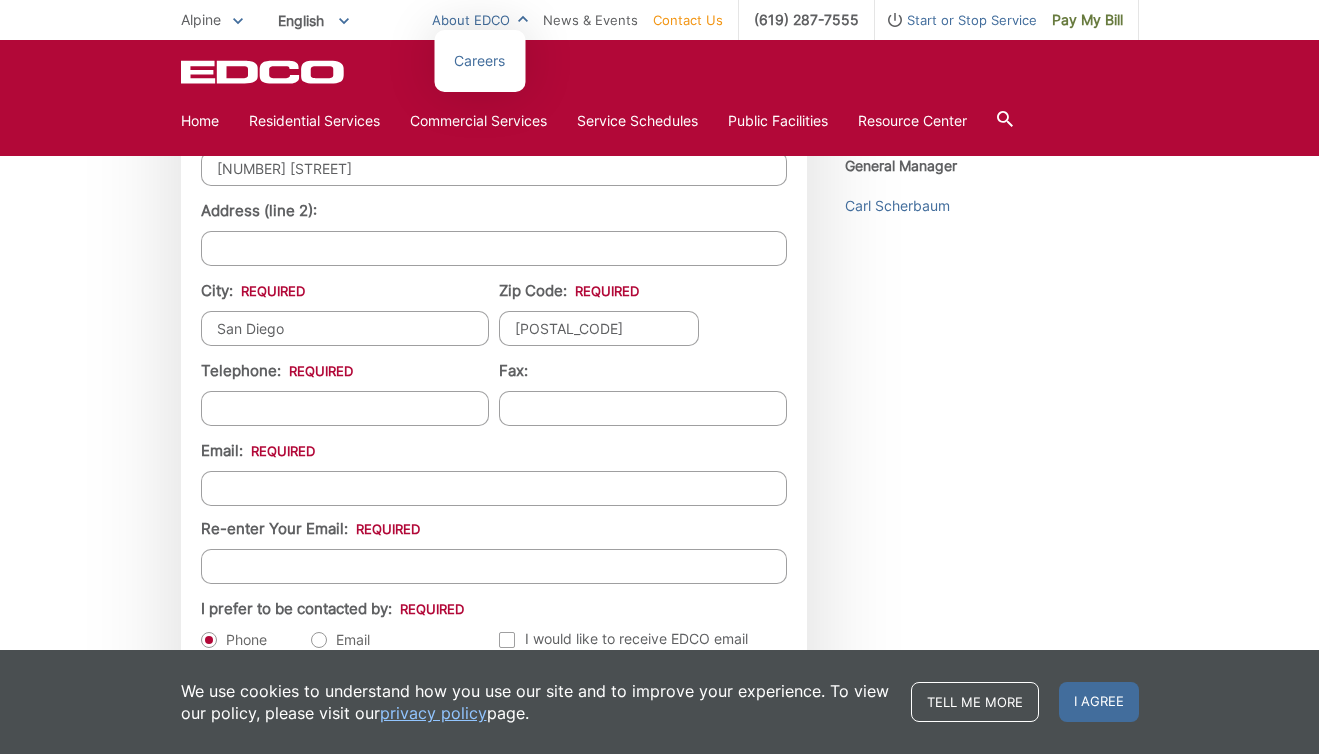 scroll, scrollTop: 1893, scrollLeft: 0, axis: vertical 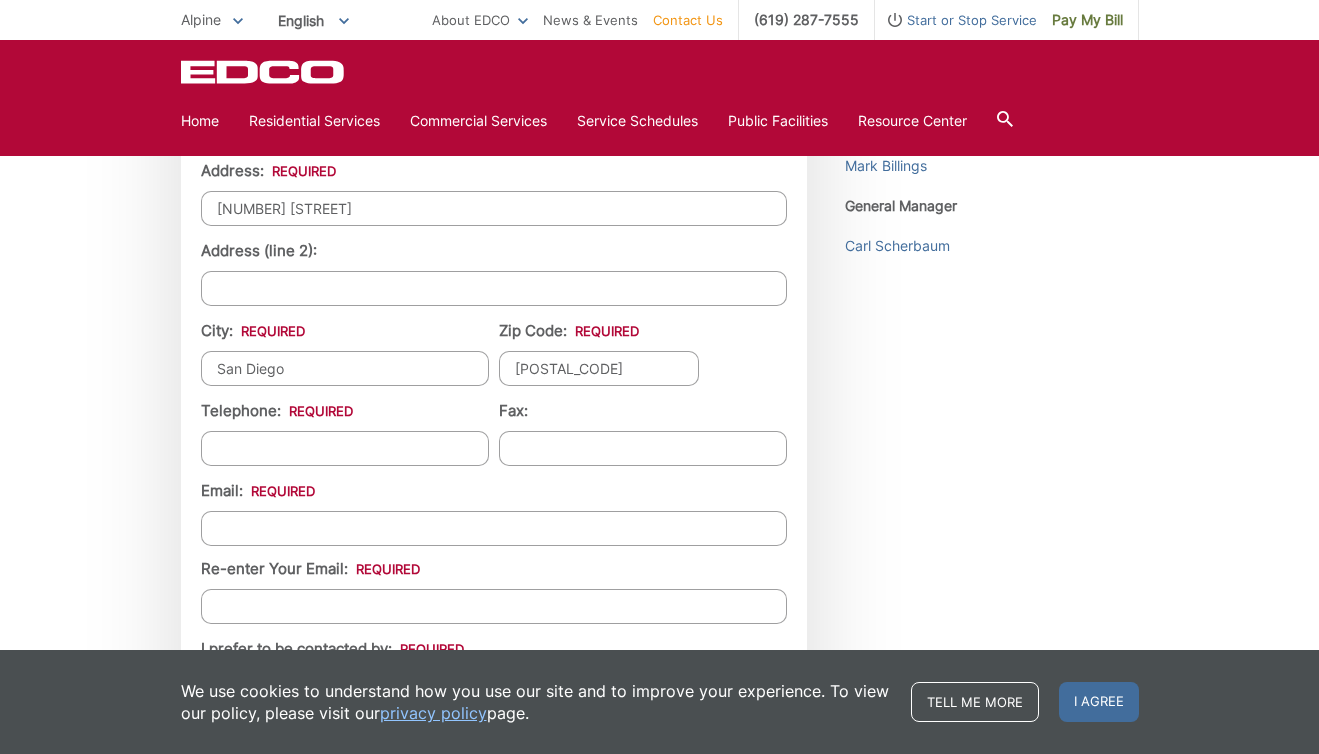 click on "San Diego" at bounding box center (345, 368) 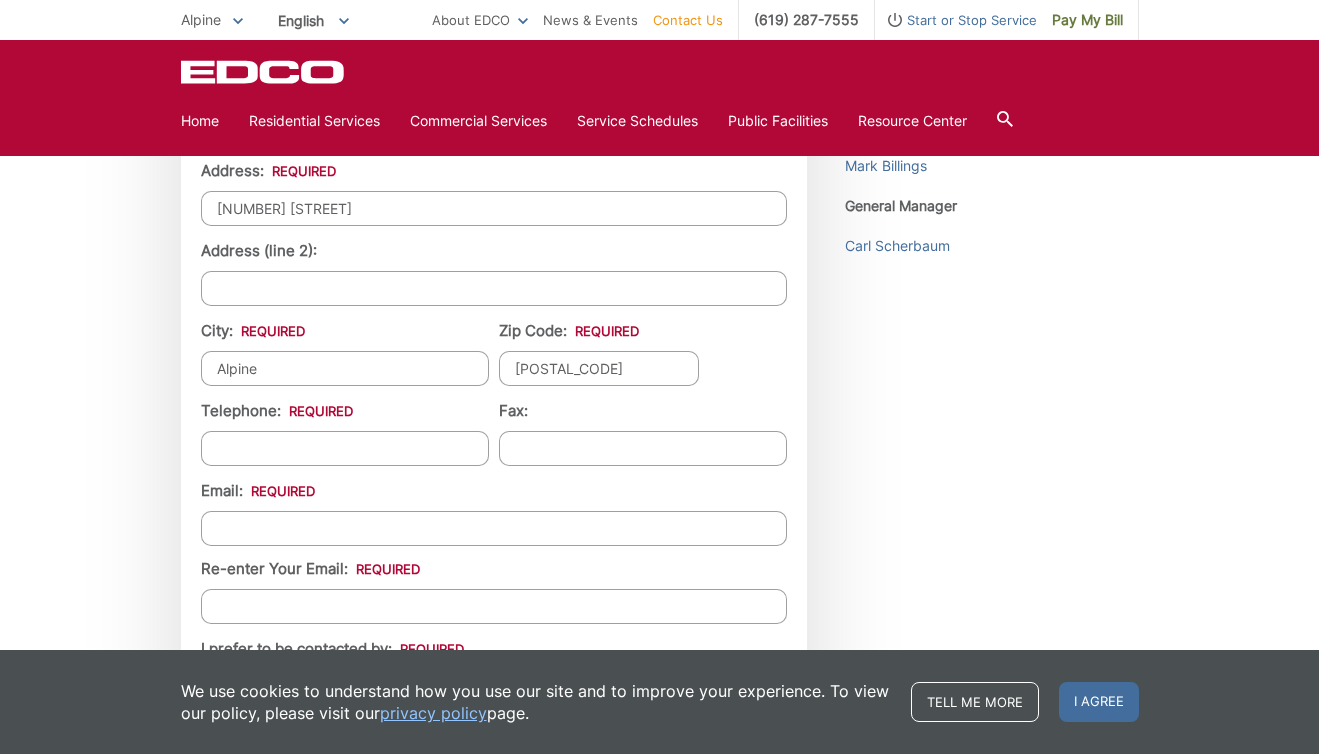 click on "[POSTAL_CODE]" at bounding box center (599, 368) 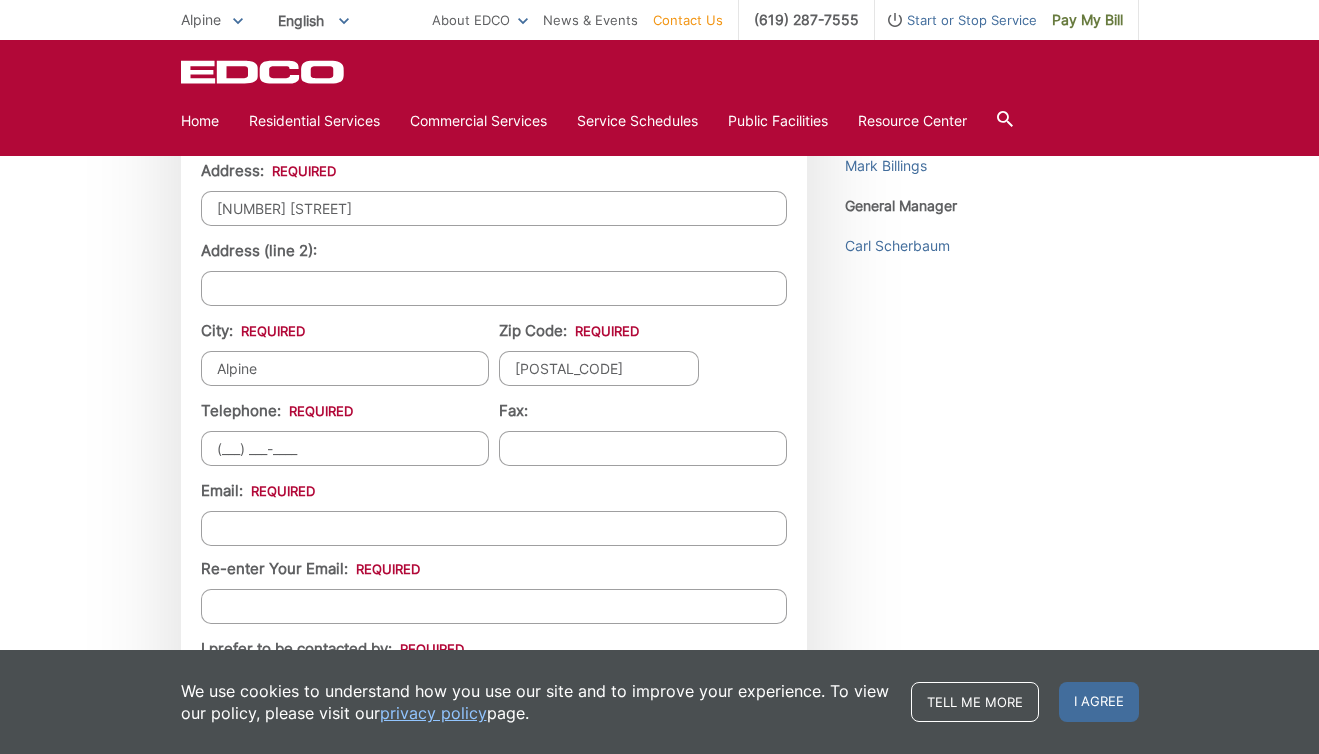 click on "(___) ___-____" at bounding box center (345, 448) 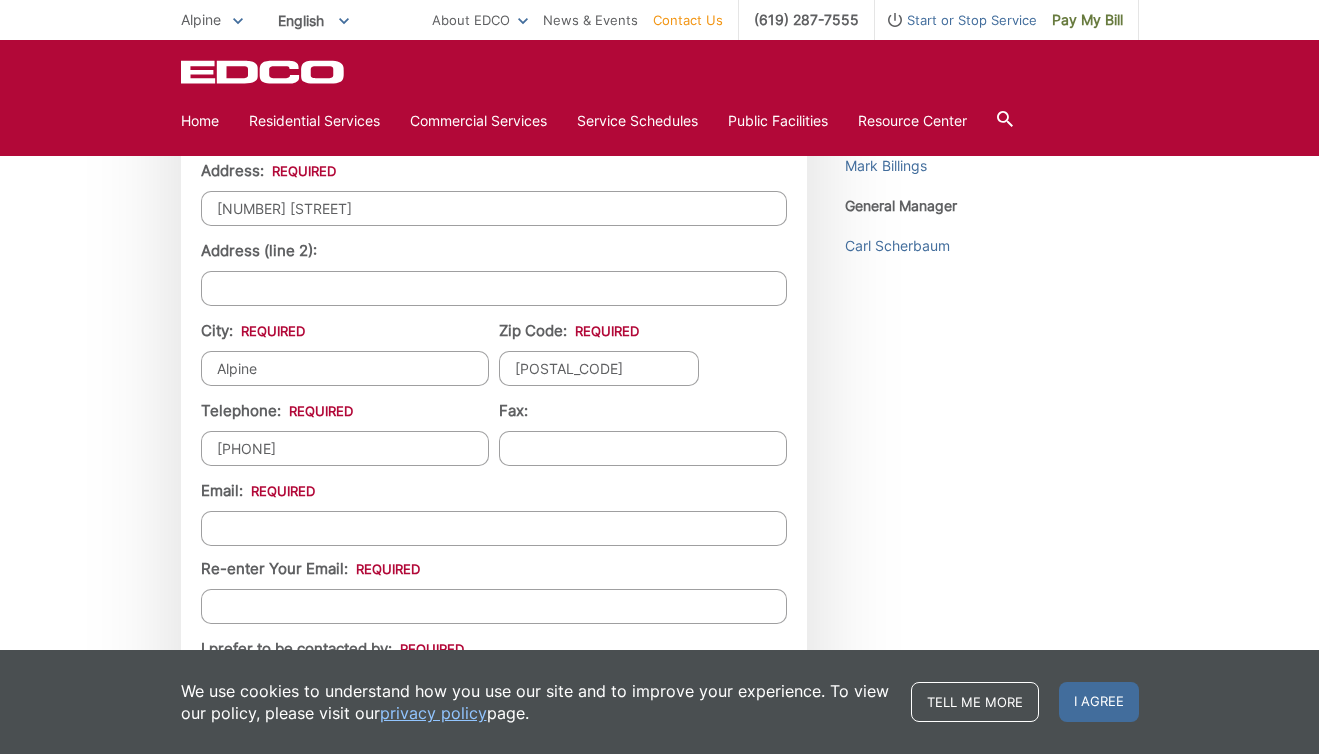 type on "([PHONE])" 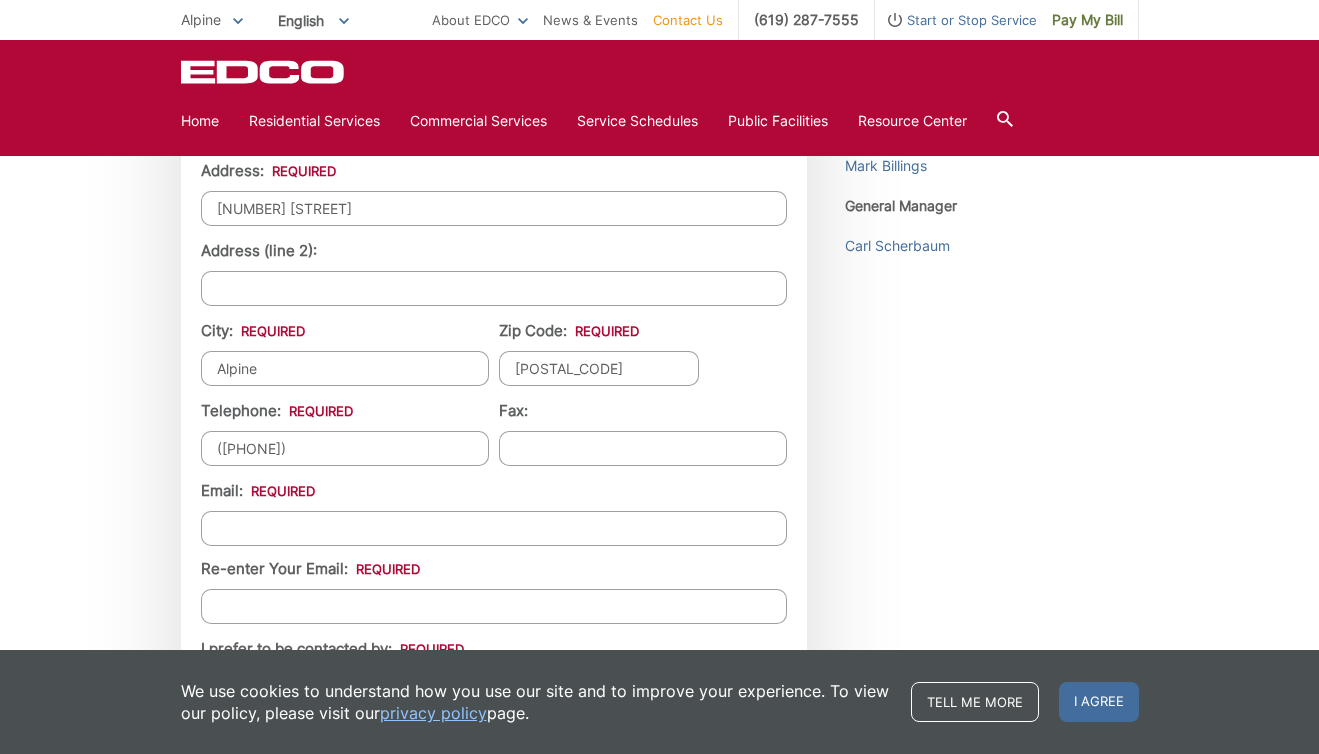 type on "[FIRST] [LAST], [OCCUPATION]" 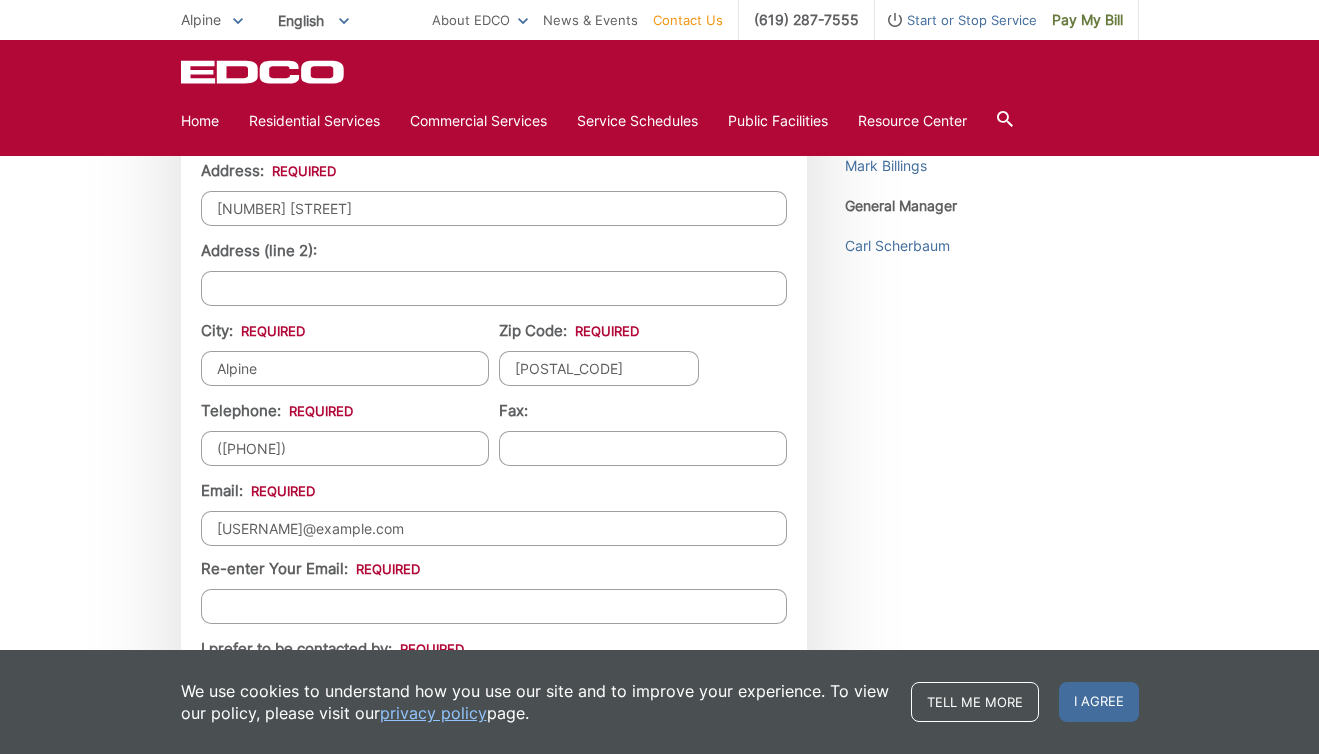 type on "[USERNAME]@example.com" 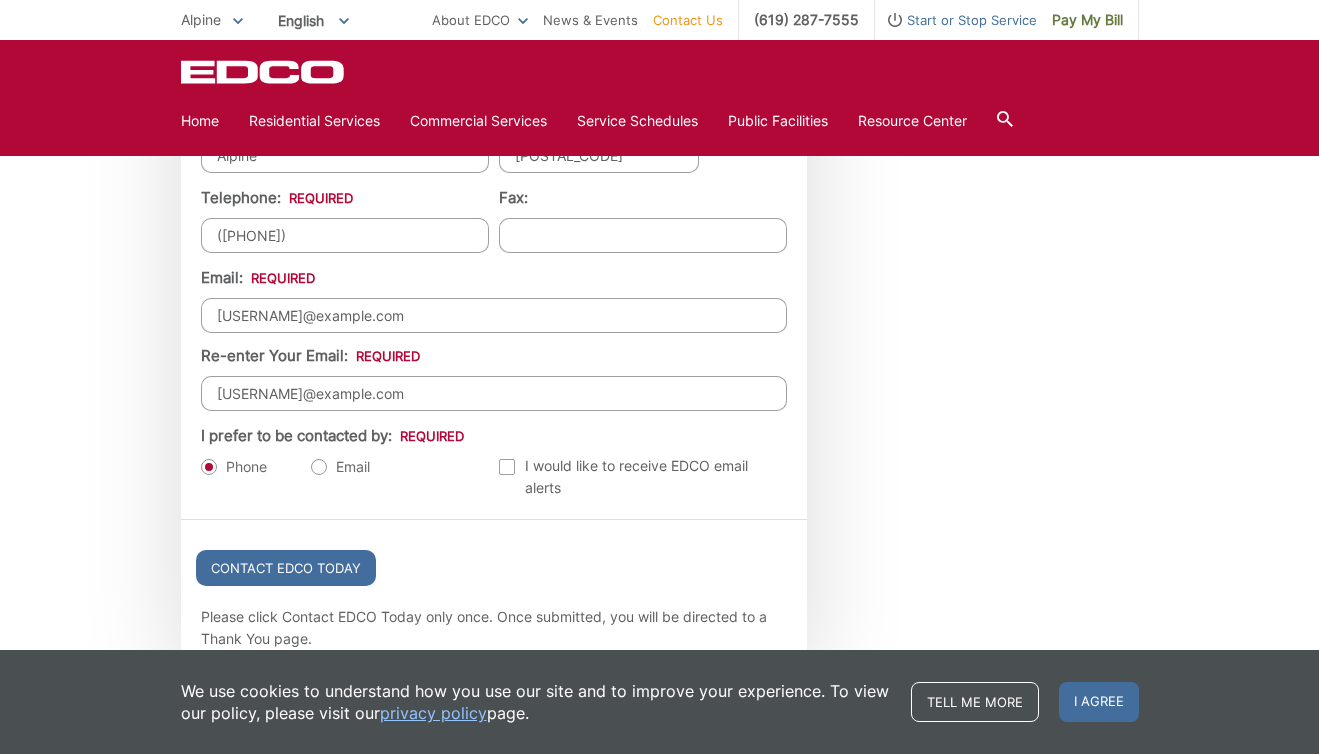 scroll, scrollTop: 2110, scrollLeft: 0, axis: vertical 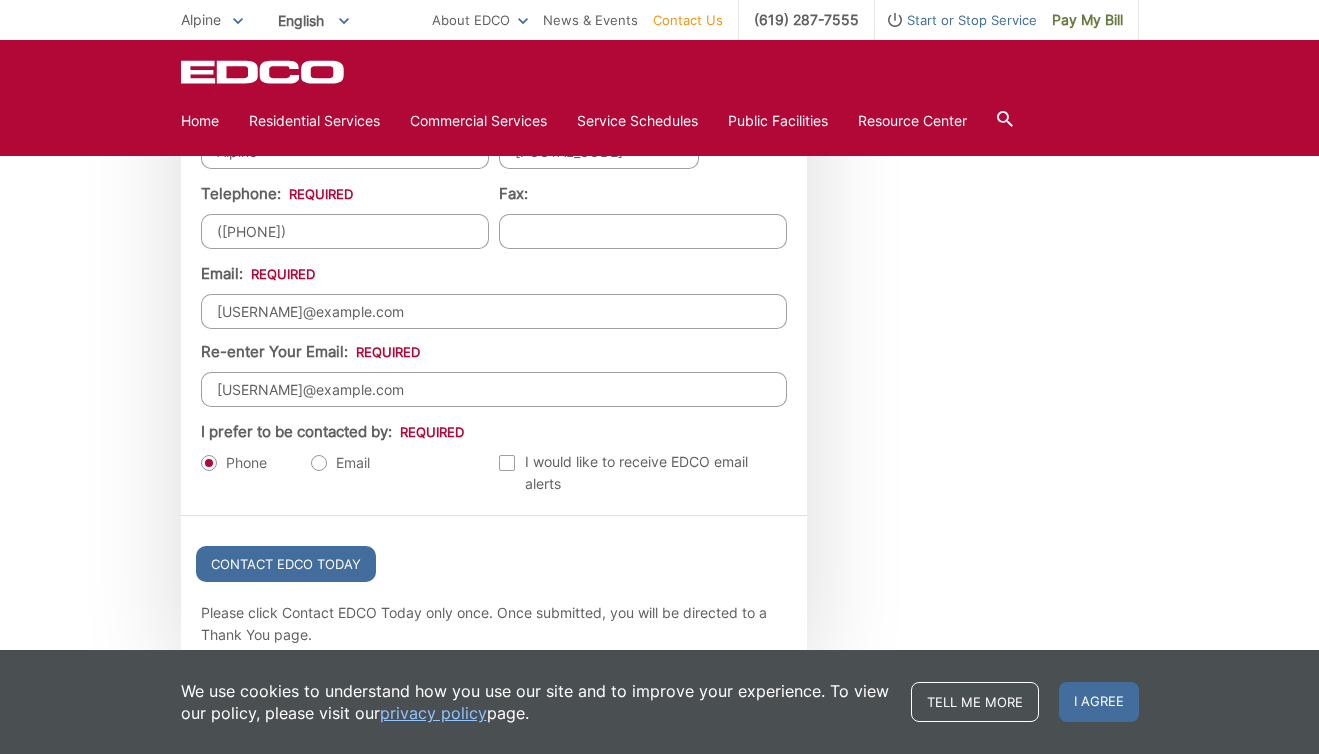 click on "Email" at bounding box center (340, 463) 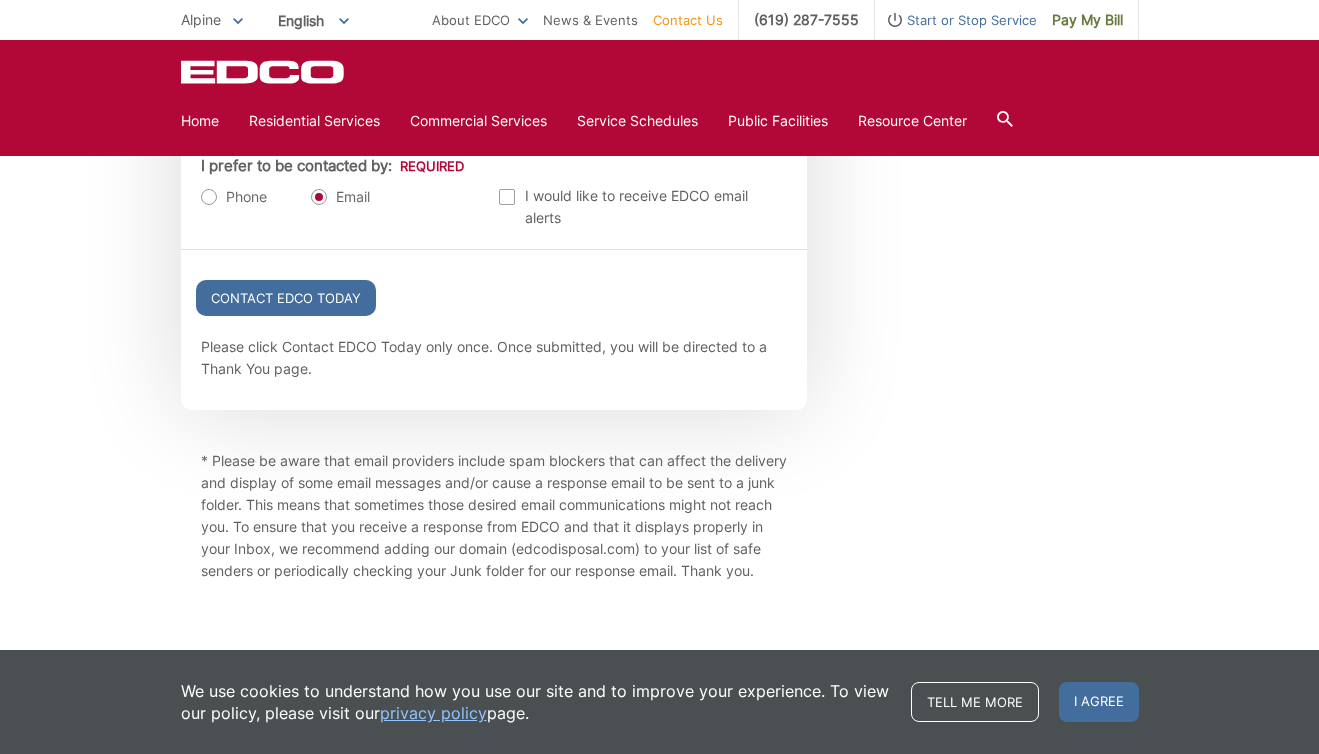 scroll, scrollTop: 2428, scrollLeft: 0, axis: vertical 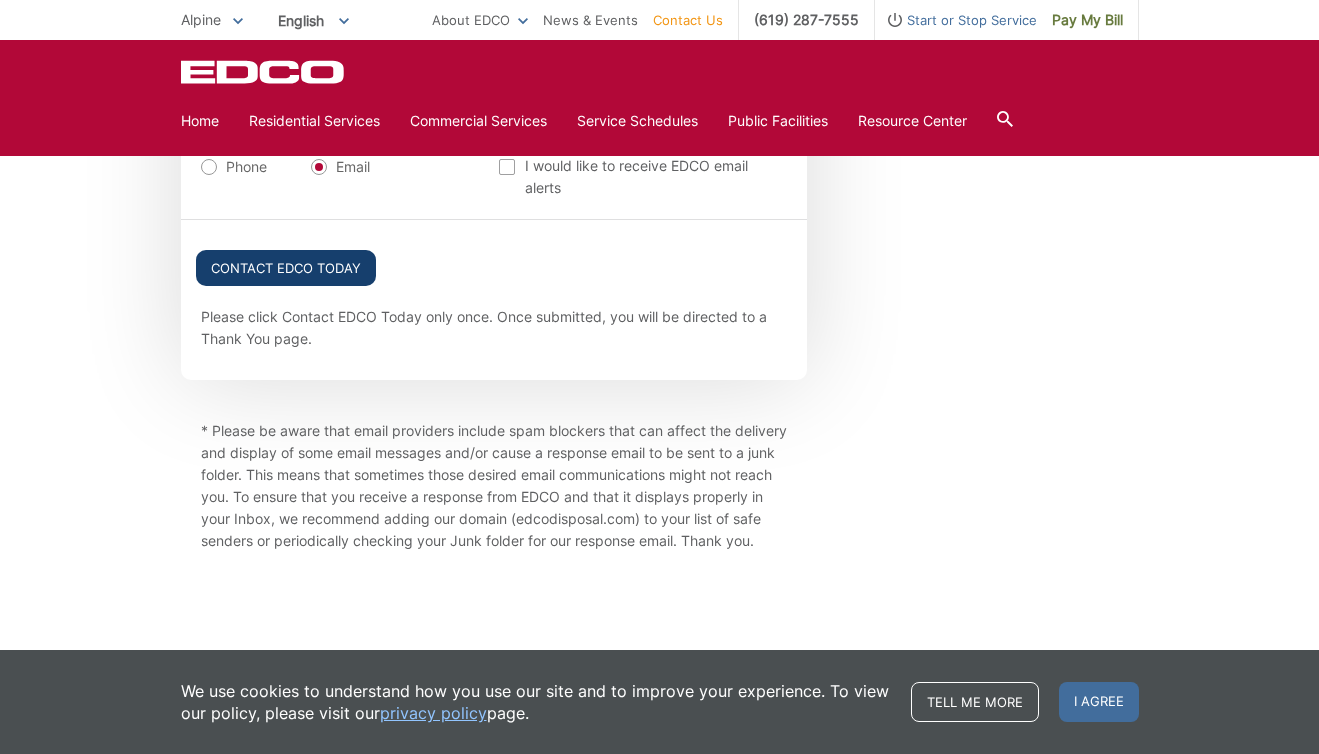 click on "Contact EDCO Today" at bounding box center (286, 268) 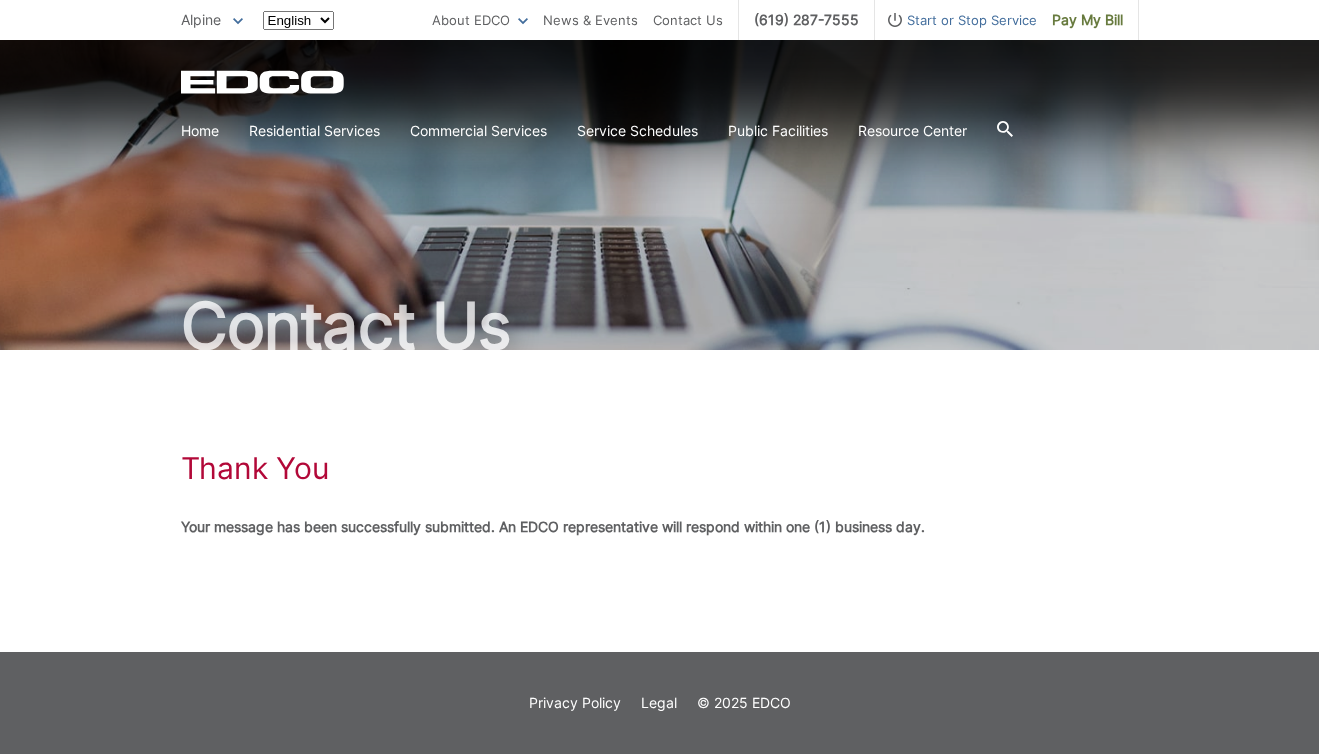 scroll, scrollTop: 0, scrollLeft: 0, axis: both 